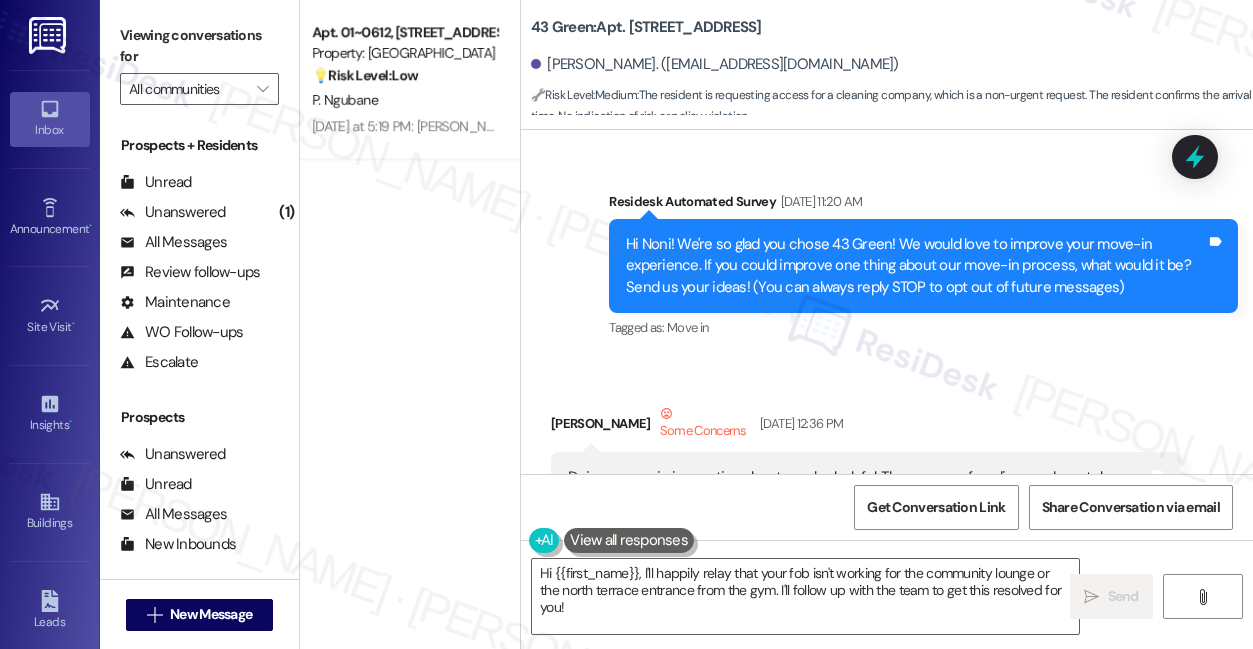 scroll, scrollTop: 0, scrollLeft: 0, axis: both 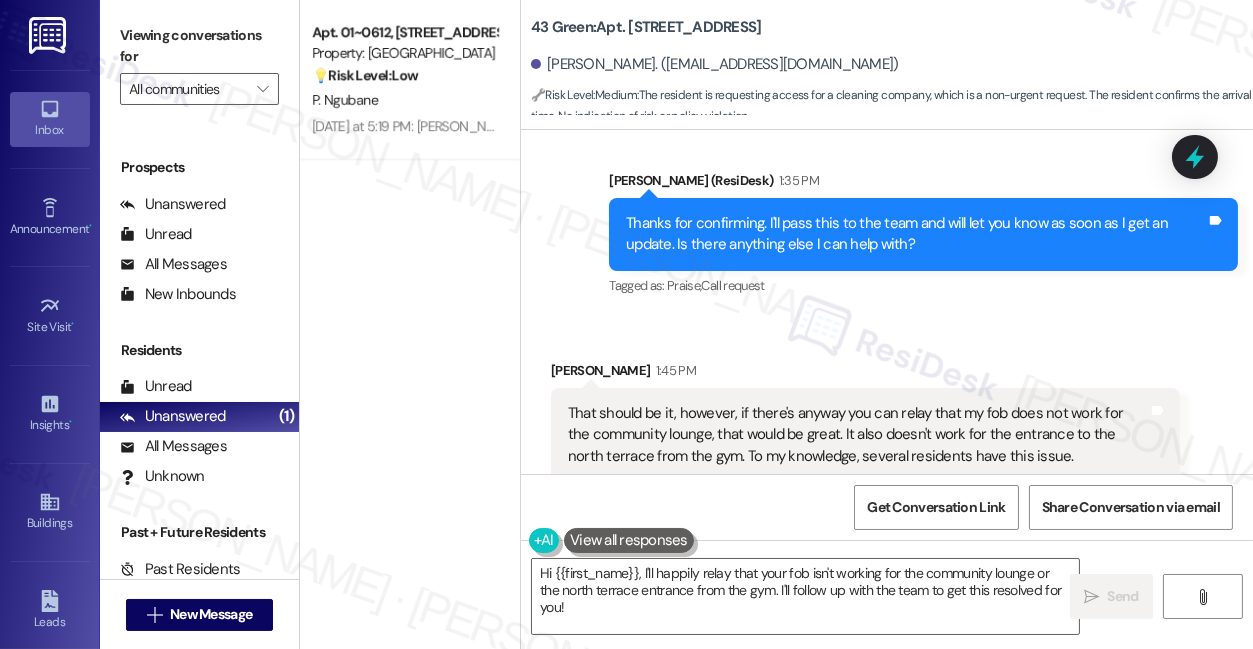 click on "Thanks for confirming. I'll pass this to the team and will let you know as soon as I get an update. Is there anything else I can help with?" at bounding box center (916, 234) 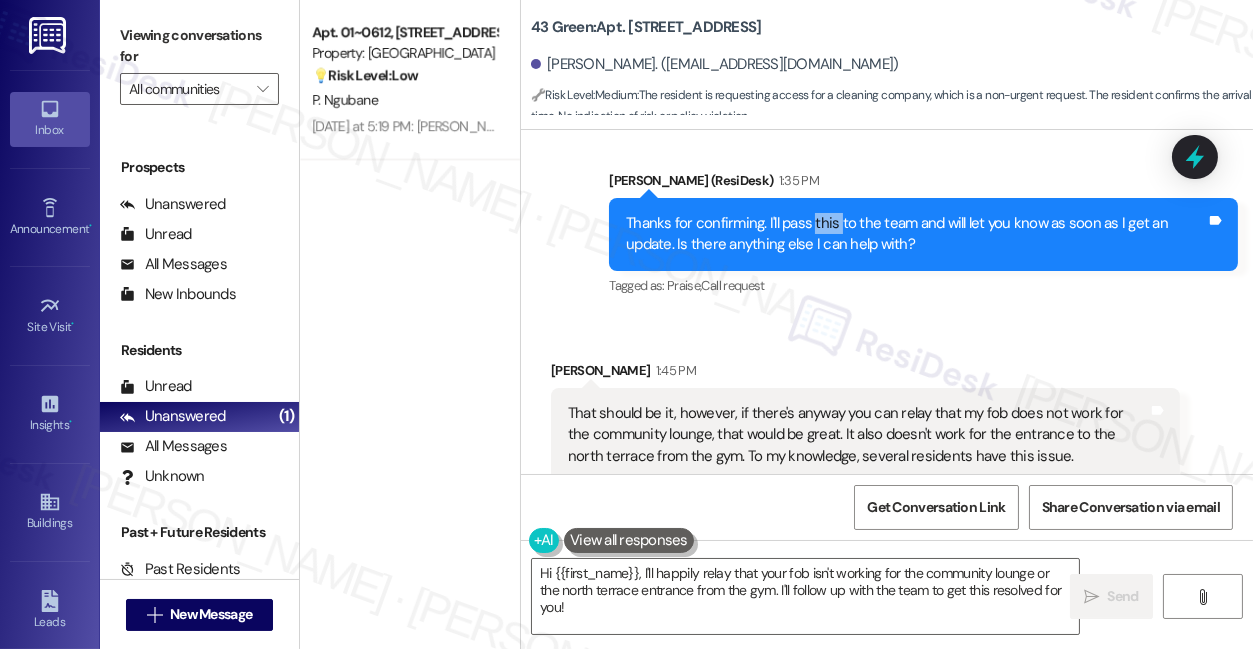 click on "Thanks for confirming. I'll pass this to the team and will let you know as soon as I get an update. Is there anything else I can help with?" at bounding box center (916, 234) 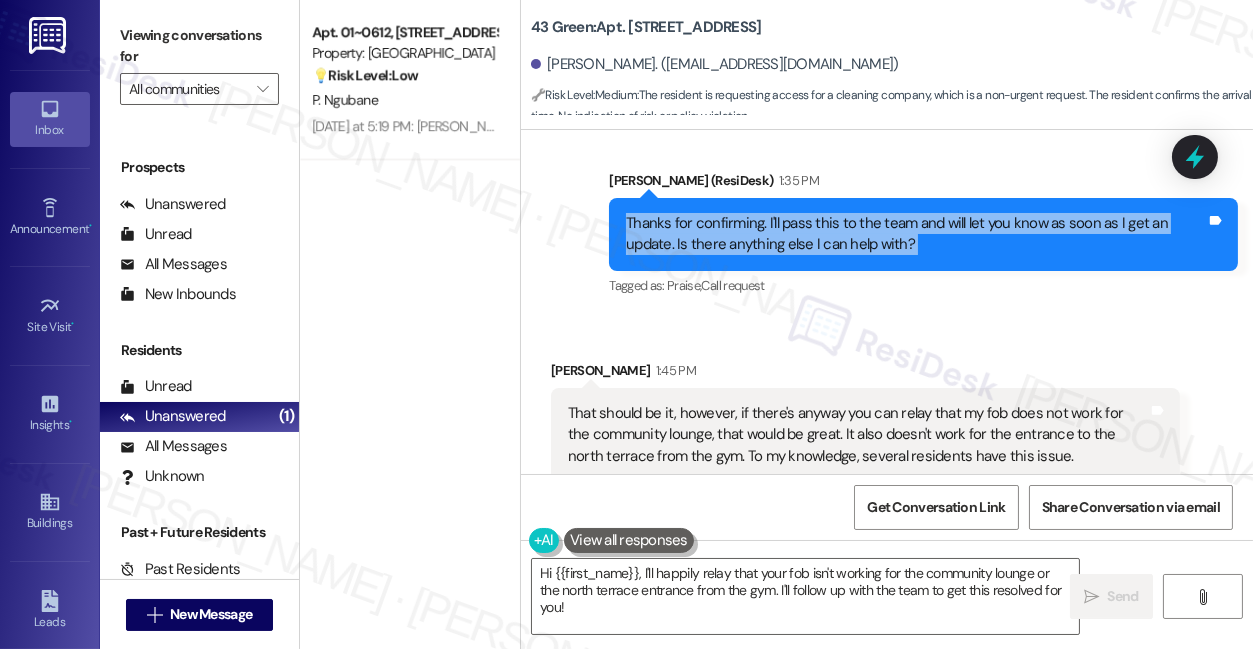click on "Thanks for confirming. I'll pass this to the team and will let you know as soon as I get an update. Is there anything else I can help with?" at bounding box center [916, 234] 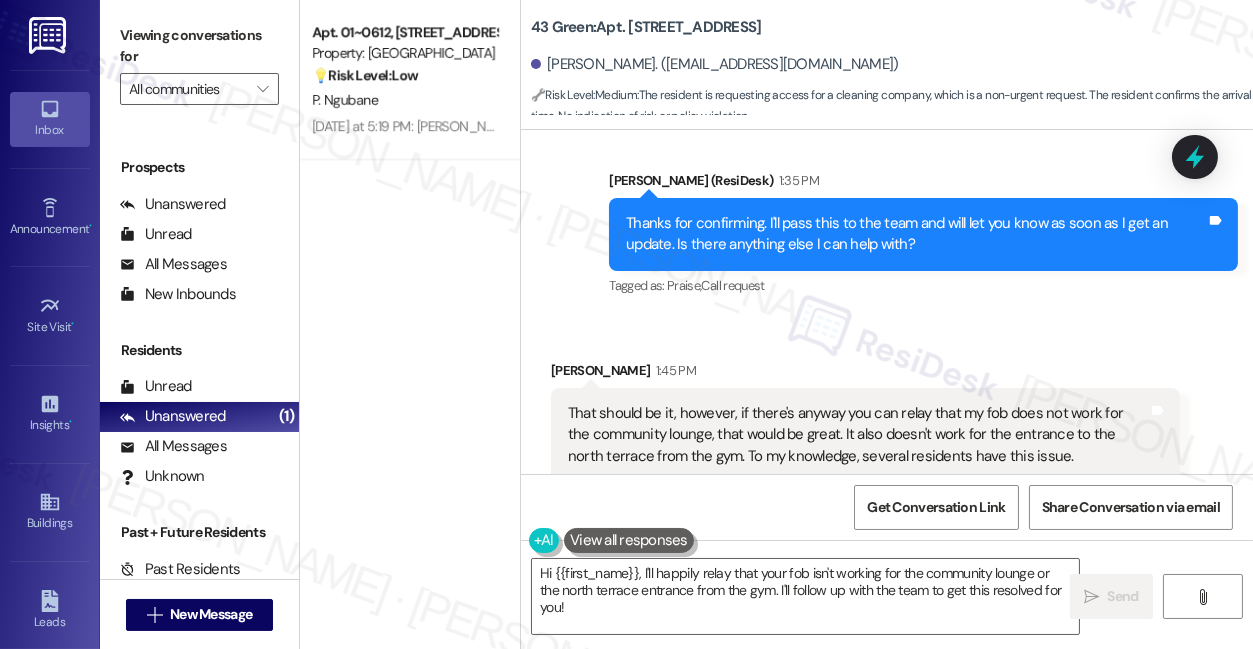 click on "That should be it, however, if there's anyway you can relay that my fob does not work for the community lounge, that would be great. It also doesn't work for the entrance to the north terrace from the gym. To my knowledge, several residents have this issue." at bounding box center (858, 435) 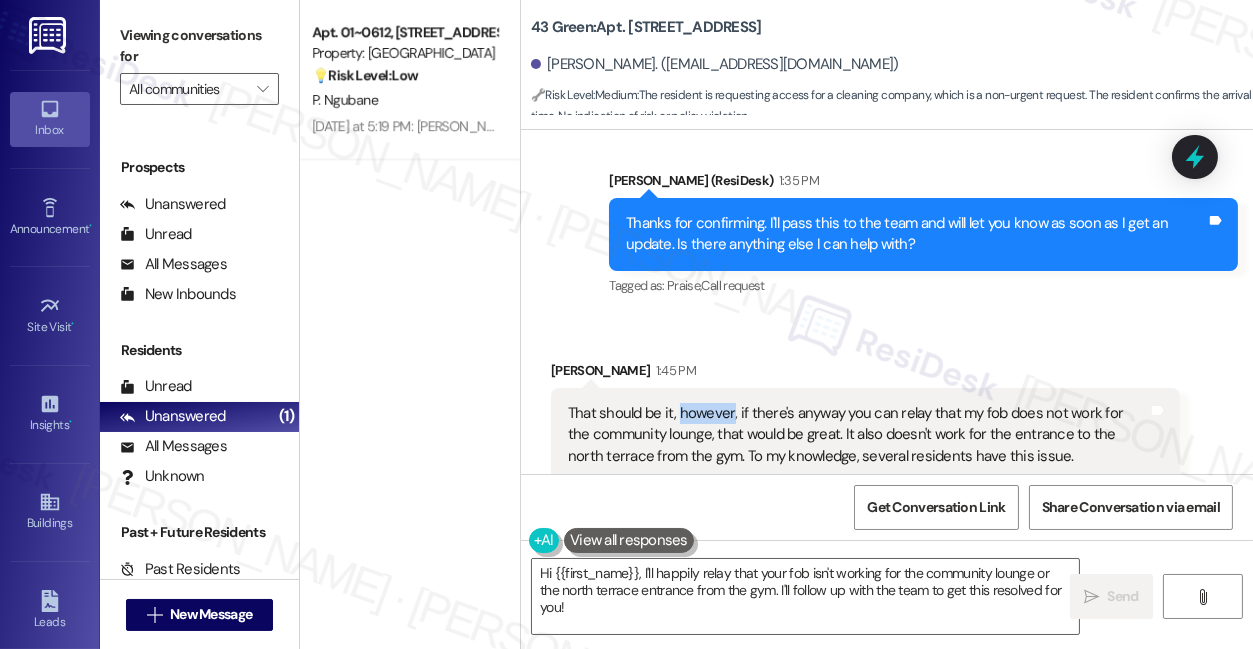 click on "That should be it, however, if there's anyway you can relay that my fob does not work for the community lounge, that would be great. It also doesn't work for the entrance to the north terrace from the gym. To my knowledge, several residents have this issue." at bounding box center (858, 435) 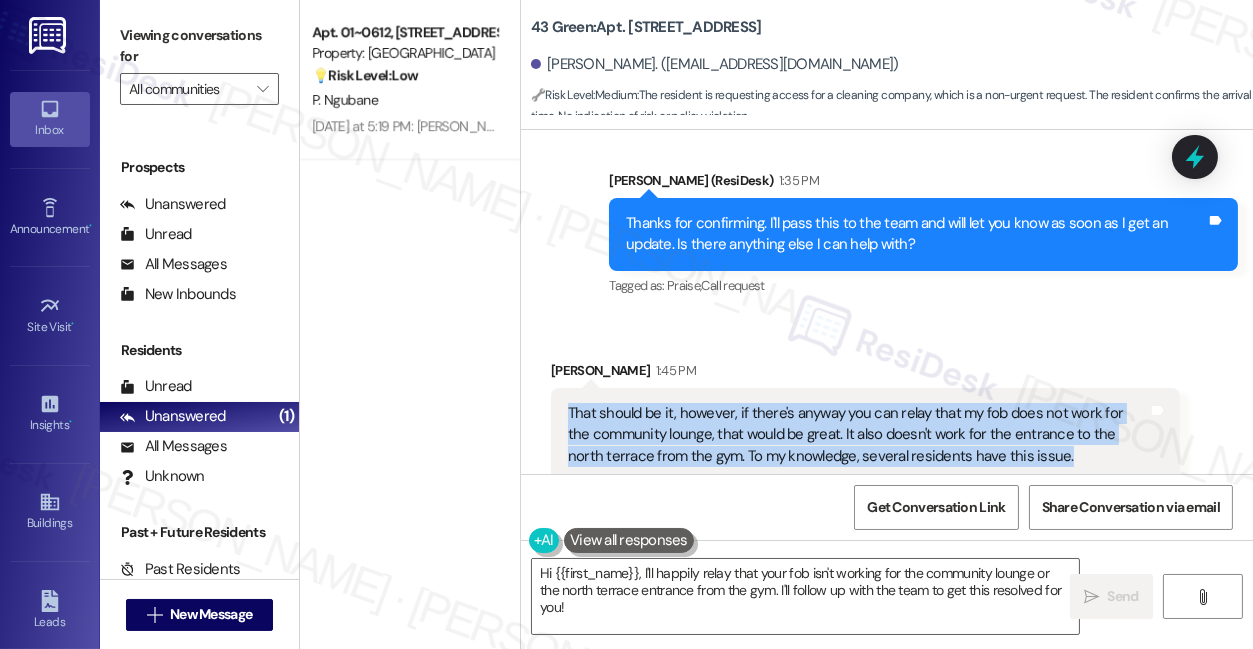 click on "That should be it, however, if there's anyway you can relay that my fob does not work for the community lounge, that would be great. It also doesn't work for the entrance to the north terrace from the gym. To my knowledge, several residents have this issue." at bounding box center [858, 435] 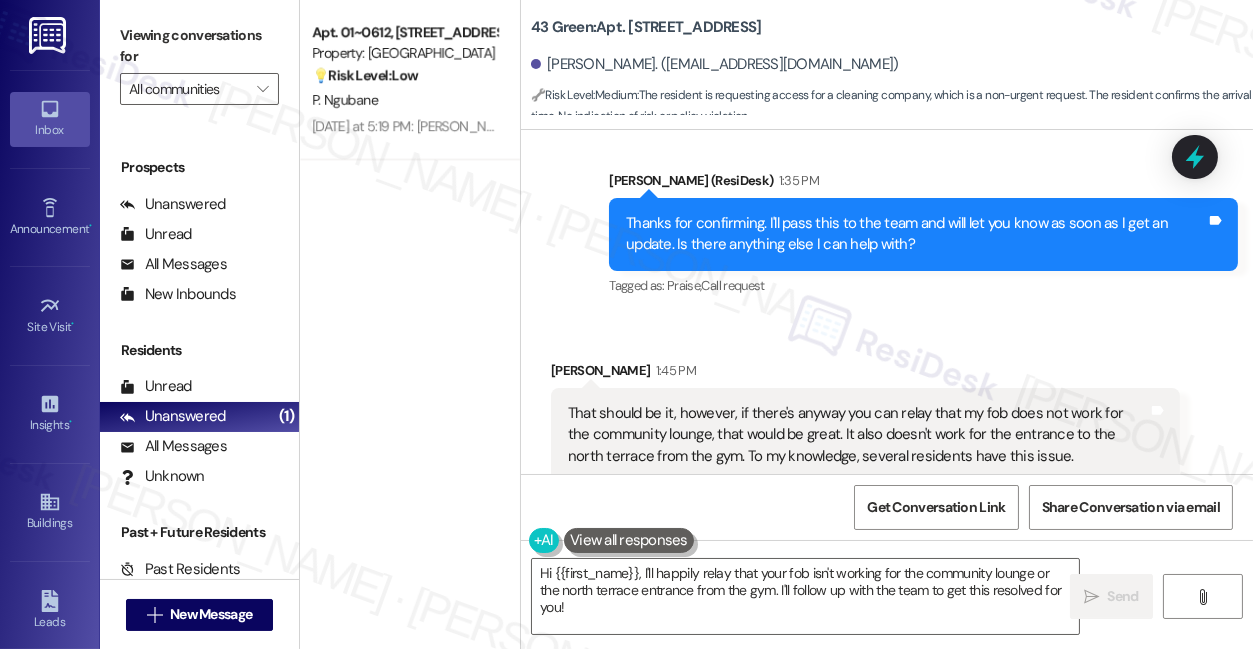 click on "That should be it, however, if there's anyway you can relay that my fob does not work for the community lounge, that would be great. It also doesn't work for the entrance to the north terrace from the gym. To my knowledge, several residents have this issue." at bounding box center (858, 435) 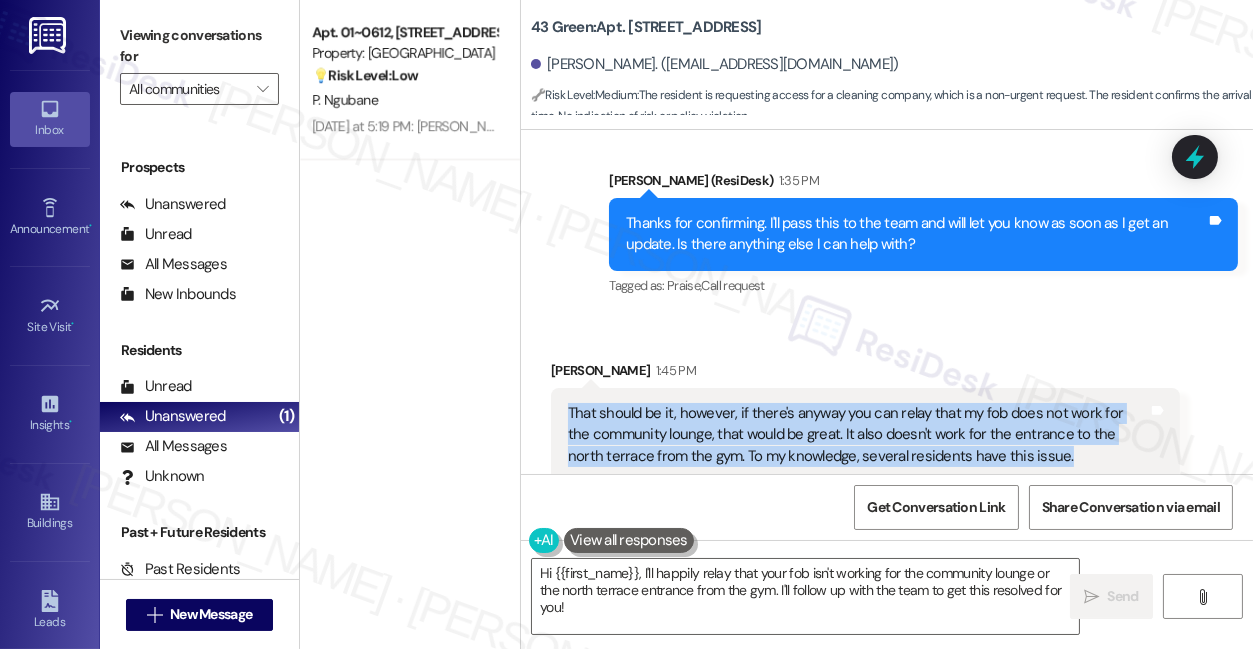 click on "That should be it, however, if there's anyway you can relay that my fob does not work for the community lounge, that would be great. It also doesn't work for the entrance to the north terrace from the gym. To my knowledge, several residents have this issue." at bounding box center (858, 435) 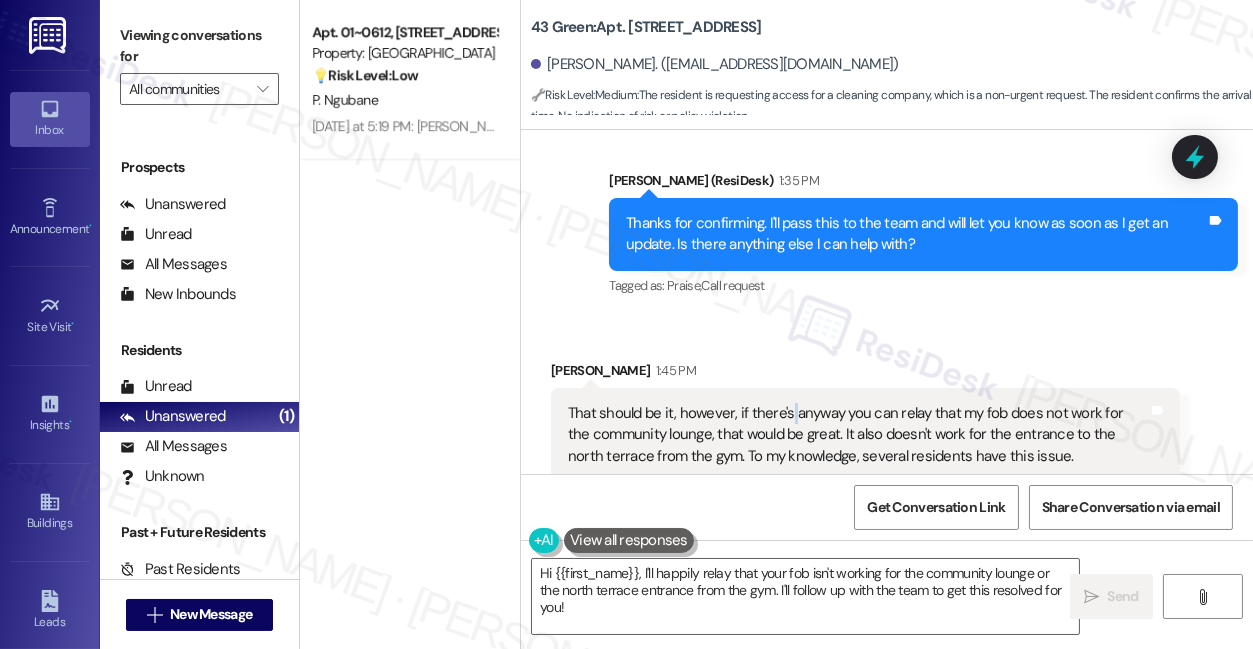 click on "That should be it, however, if there's anyway you can relay that my fob does not work for the community lounge, that would be great. It also doesn't work for the entrance to the north terrace from the gym. To my knowledge, several residents have this issue." at bounding box center (858, 435) 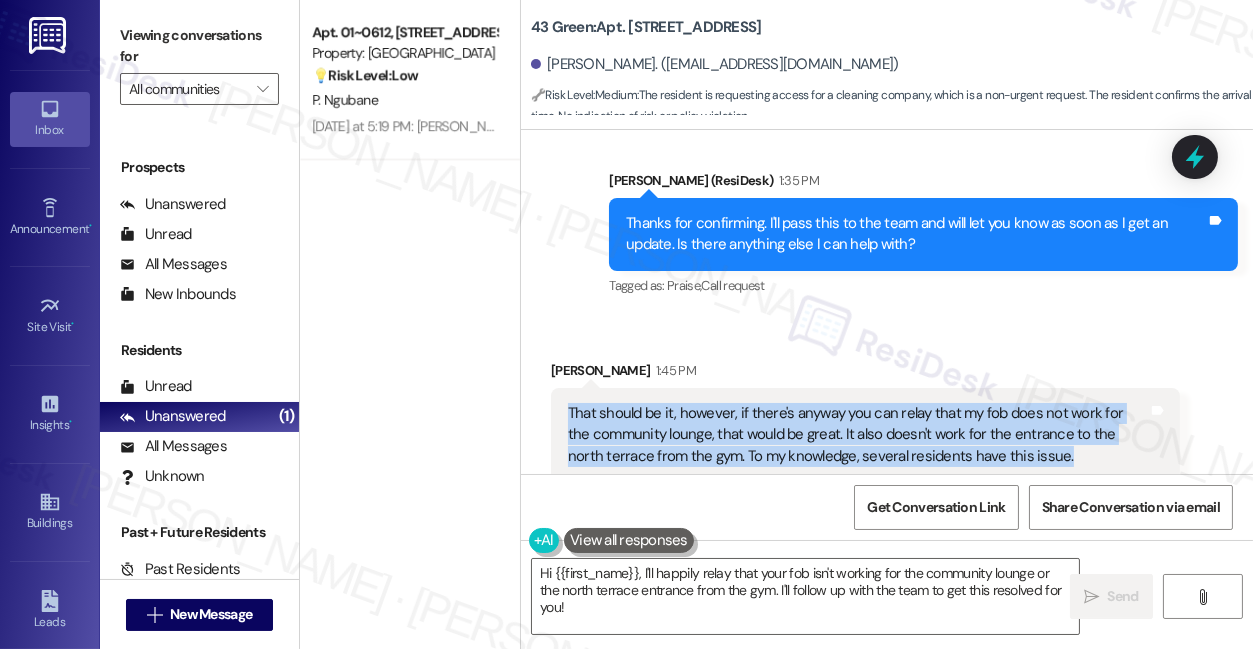 click on "That should be it, however, if there's anyway you can relay that my fob does not work for the community lounge, that would be great. It also doesn't work for the entrance to the north terrace from the gym. To my knowledge, several residents have this issue." at bounding box center [858, 435] 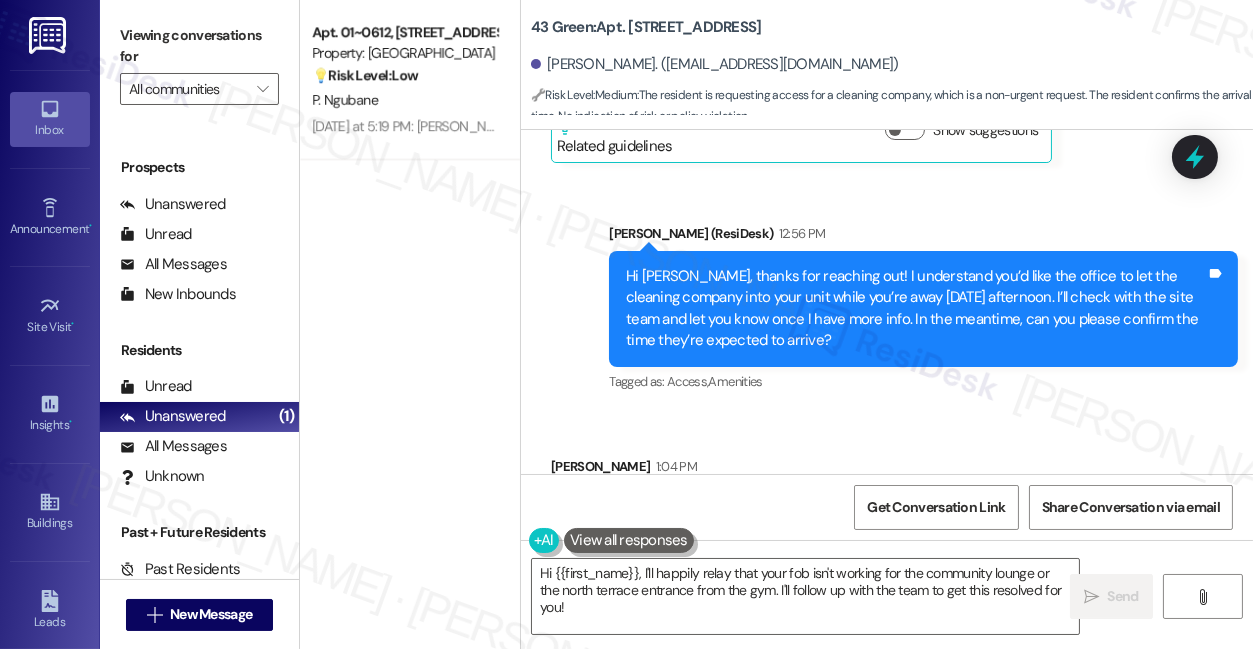 click on "Hi [PERSON_NAME], thanks for reaching out! I understand you’d like the office to let the cleaning company into your unit while you’re away [DATE] afternoon. I’ll check with the site team and let you know once I have more info. In the meantime, can you please confirm the time they’re expected to arrive? Tags and notes" at bounding box center [923, 309] 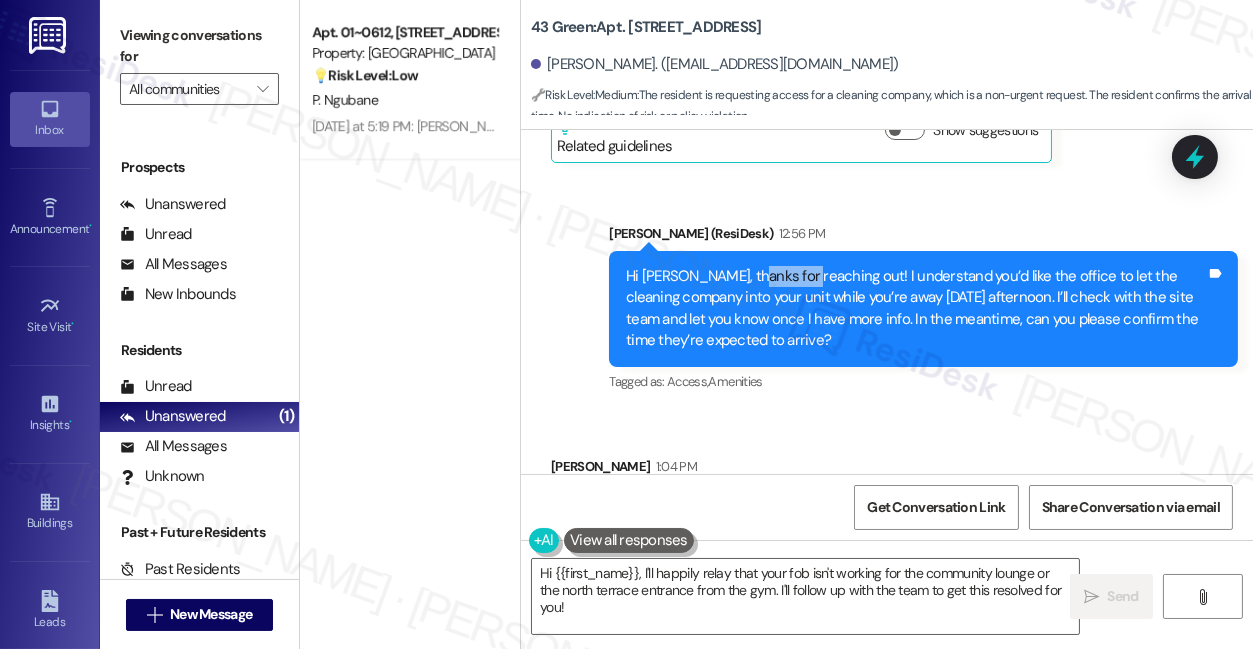 click on "Hi [PERSON_NAME], thanks for reaching out! I understand you’d like the office to let the cleaning company into your unit while you’re away [DATE] afternoon. I’ll check with the site team and let you know once I have more info. In the meantime, can you please confirm the time they’re expected to arrive? Tags and notes" at bounding box center [923, 309] 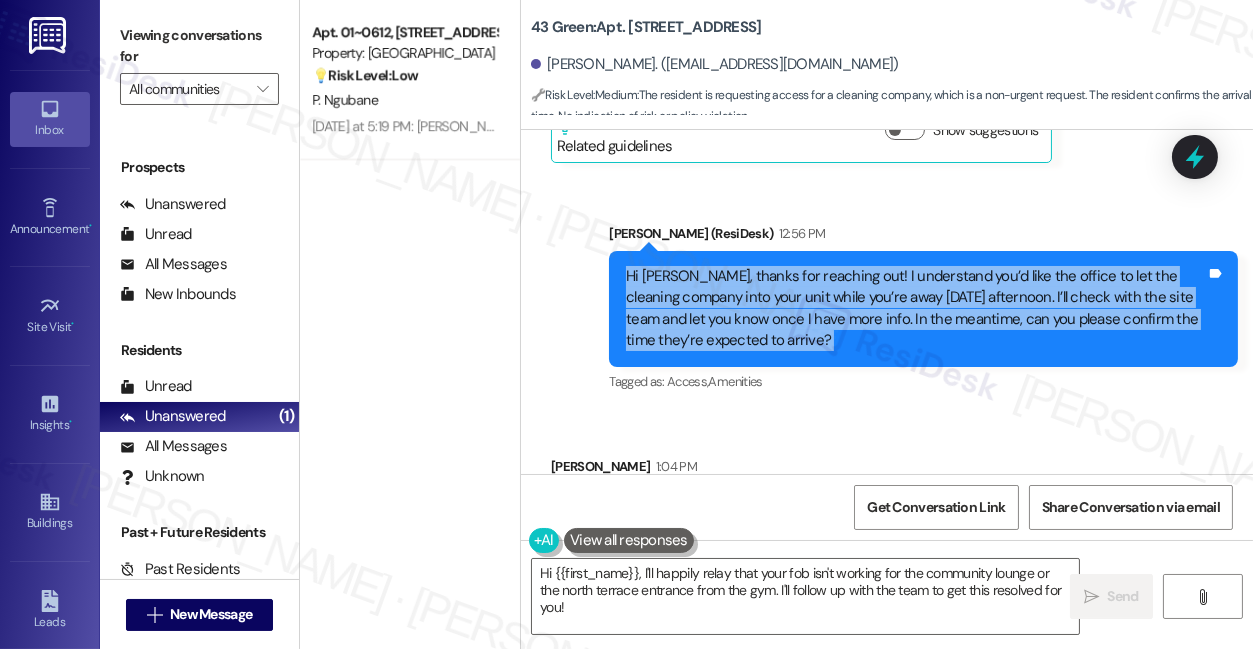 click on "Hi [PERSON_NAME], thanks for reaching out! I understand you’d like the office to let the cleaning company into your unit while you’re away [DATE] afternoon. I’ll check with the site team and let you know once I have more info. In the meantime, can you please confirm the time they’re expected to arrive? Tags and notes" at bounding box center (923, 309) 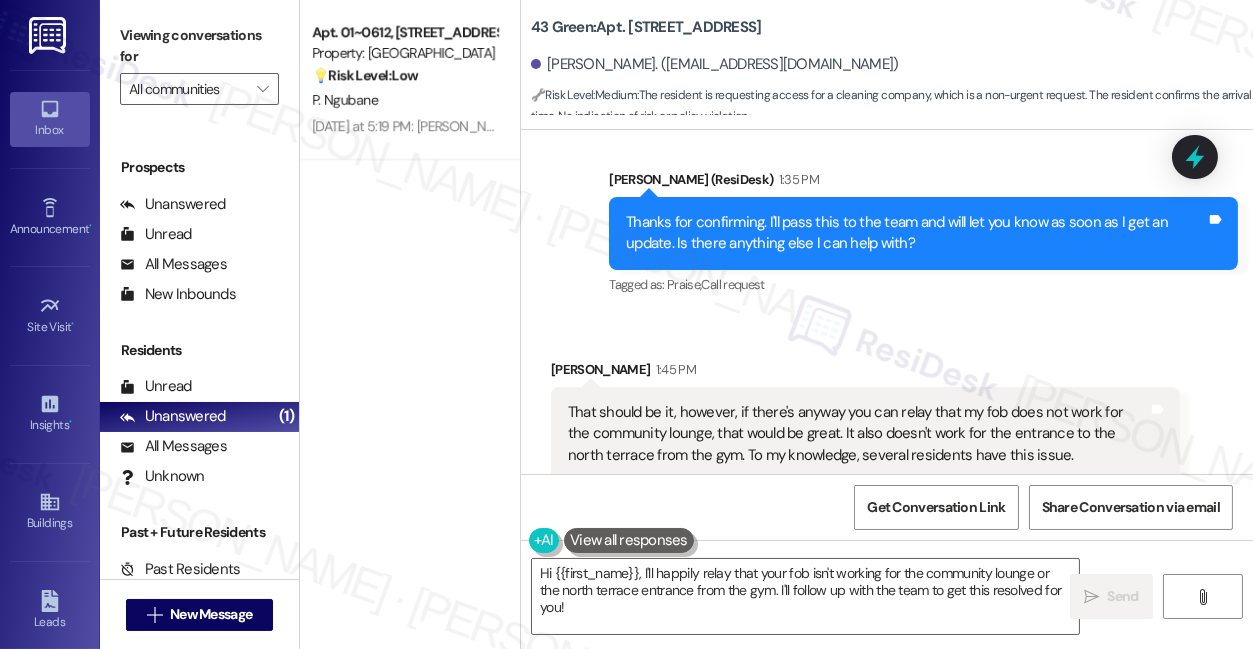 click on "Thanks for confirming. I'll pass this to the team and will let you know as soon as I get an update. Is there anything else I can help with?" at bounding box center [916, 233] 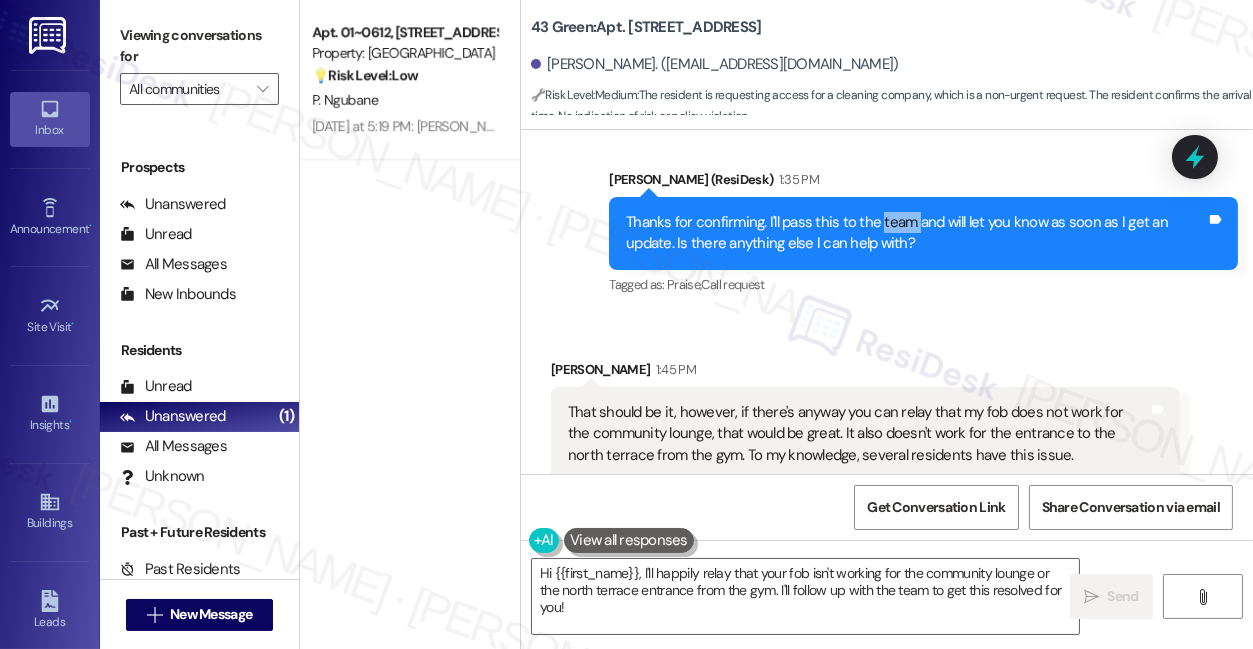 click on "Thanks for confirming. I'll pass this to the team and will let you know as soon as I get an update. Is there anything else I can help with?" at bounding box center (916, 233) 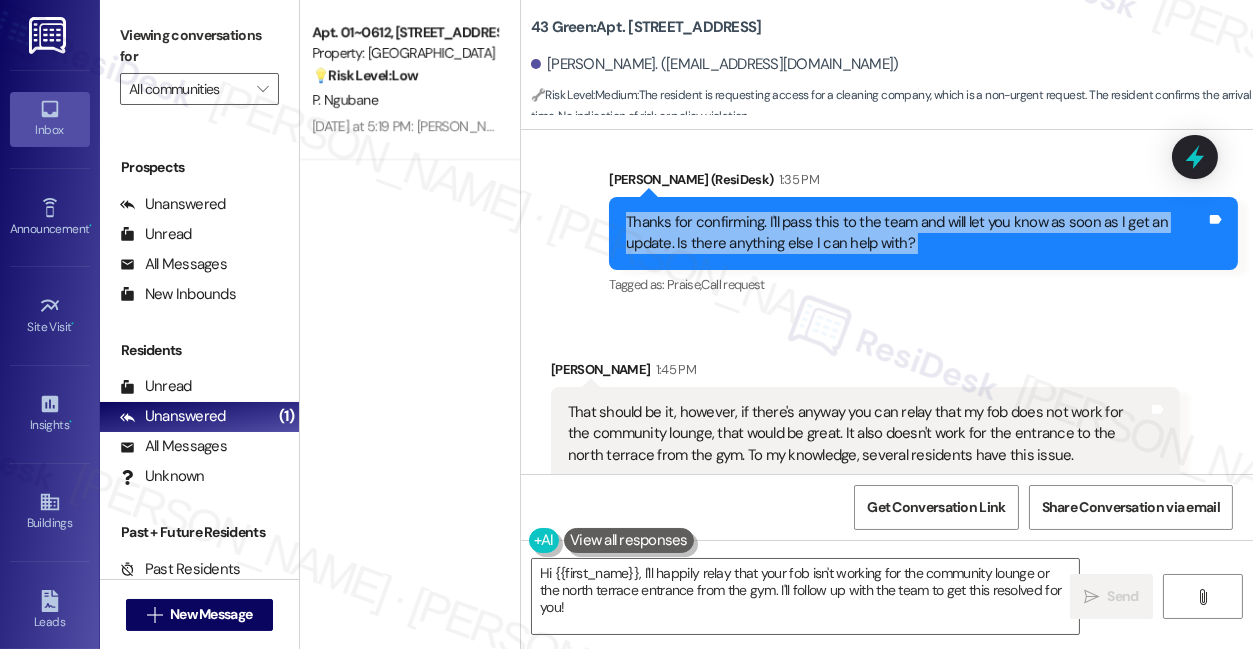 click on "Thanks for confirming. I'll pass this to the team and will let you know as soon as I get an update. Is there anything else I can help with?" at bounding box center (916, 233) 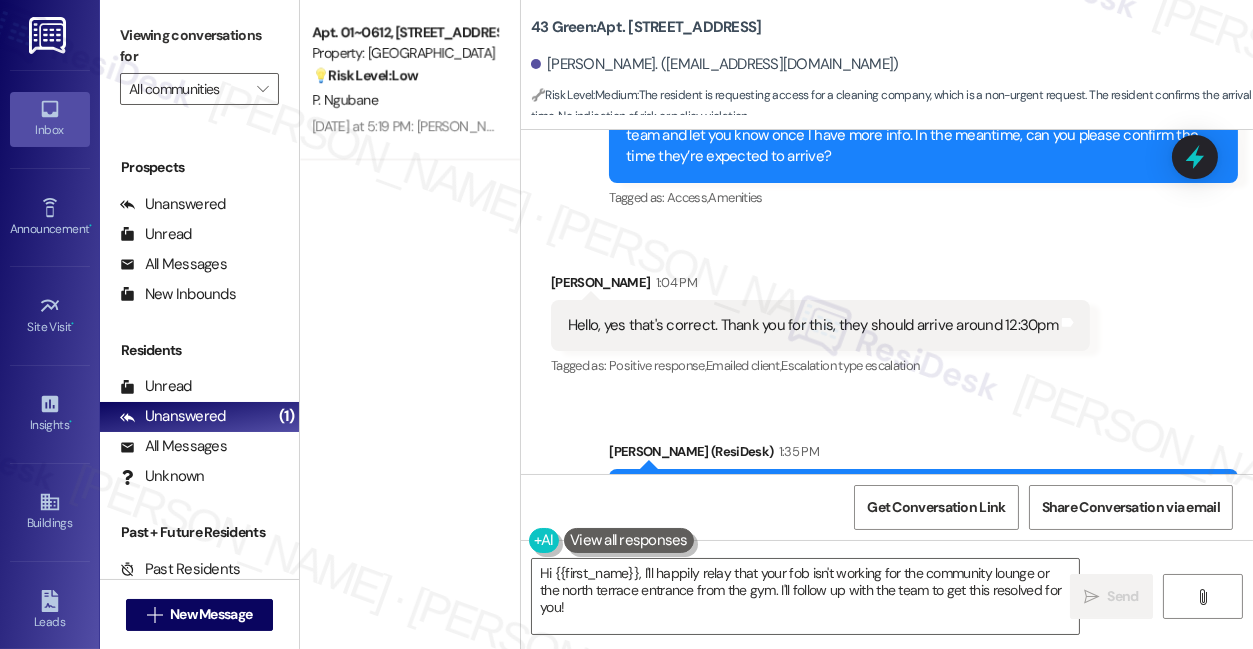 click on "Hello, yes that's correct. Thank you for this, they should arrive around 12:30pm" at bounding box center [813, 325] 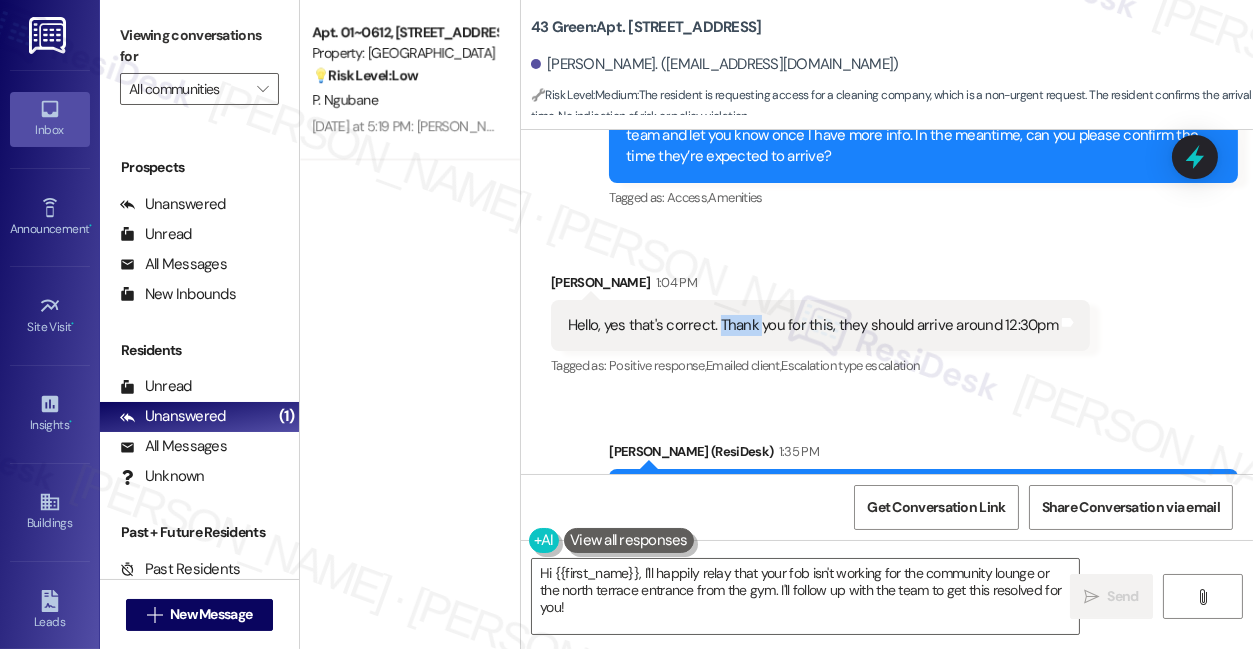 click on "Hello, yes that's correct. Thank you for this, they should arrive around 12:30pm" at bounding box center (813, 325) 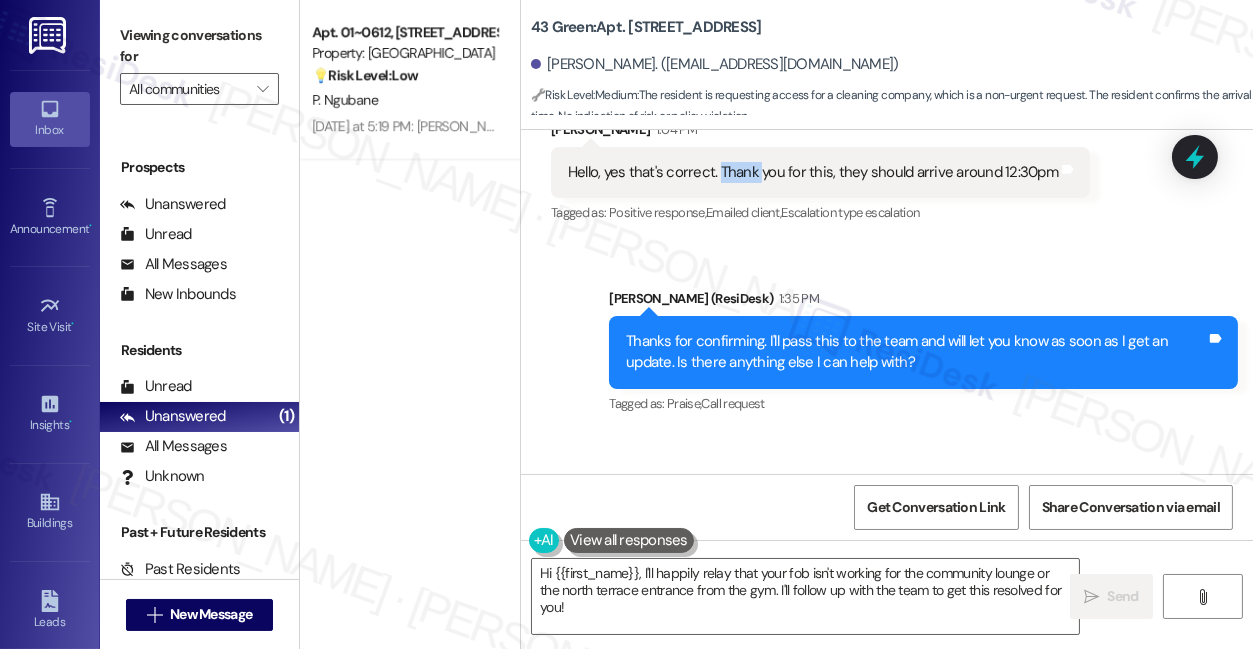 scroll, scrollTop: 15090, scrollLeft: 0, axis: vertical 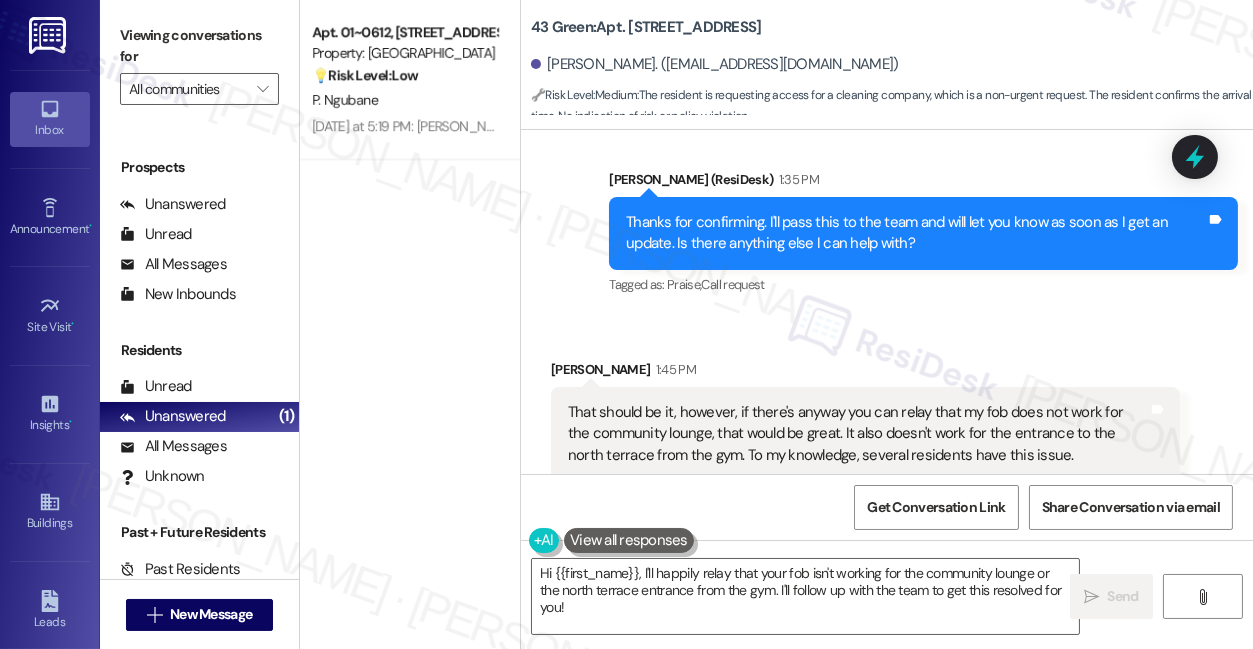 click on "That should be it, however, if there's anyway you can relay that my fob does not work for the community lounge, that would be great. It also doesn't work for the entrance to the north terrace from the gym. To my knowledge, several residents have this issue." at bounding box center (858, 434) 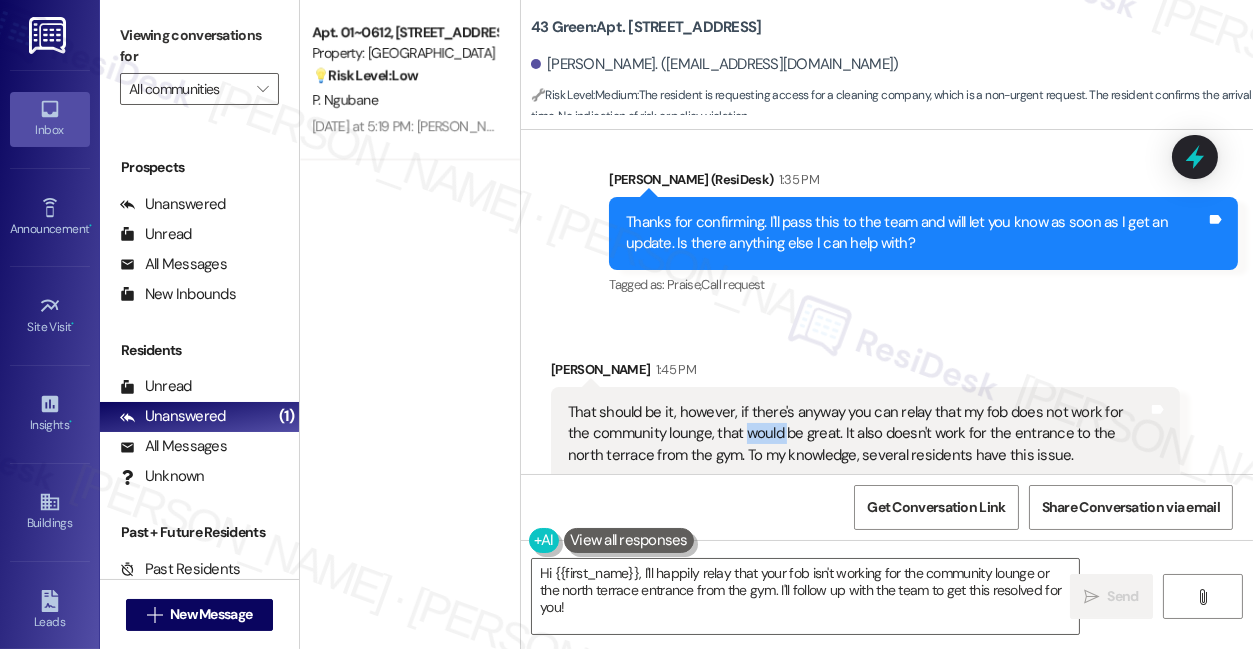click on "That should be it, however, if there's anyway you can relay that my fob does not work for the community lounge, that would be great. It also doesn't work for the entrance to the north terrace from the gym. To my knowledge, several residents have this issue." at bounding box center (858, 434) 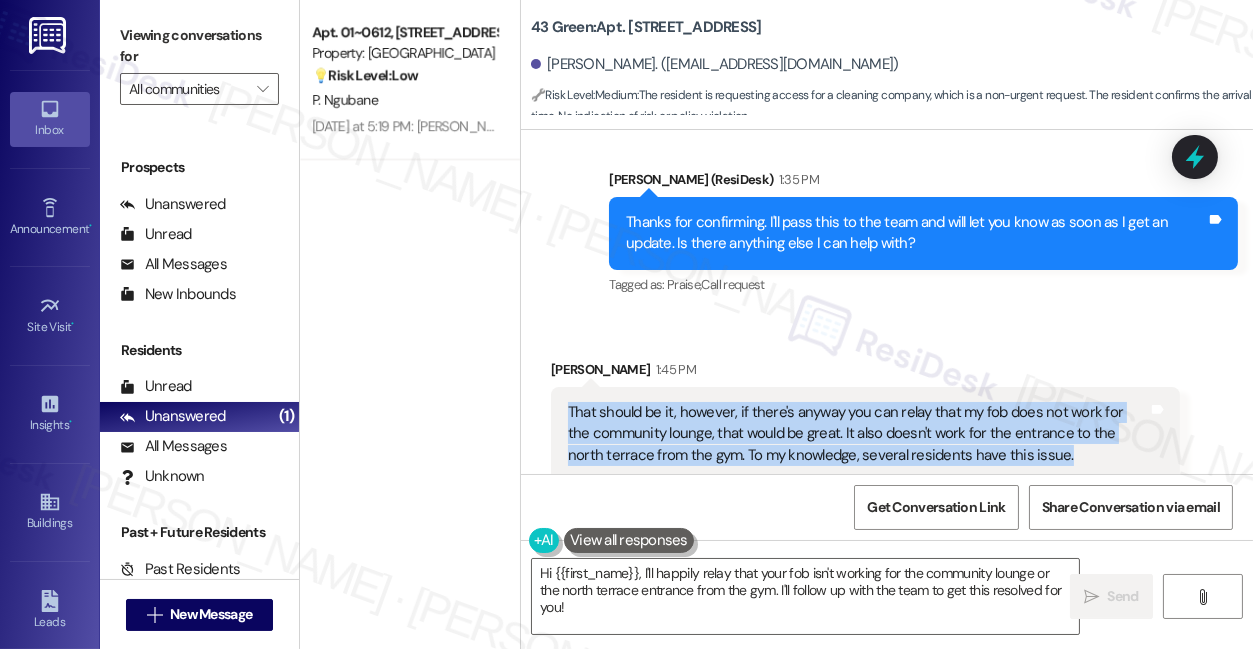 click on "That should be it, however, if there's anyway you can relay that my fob does not work for the community lounge, that would be great. It also doesn't work for the entrance to the north terrace from the gym. To my knowledge, several residents have this issue." at bounding box center [858, 434] 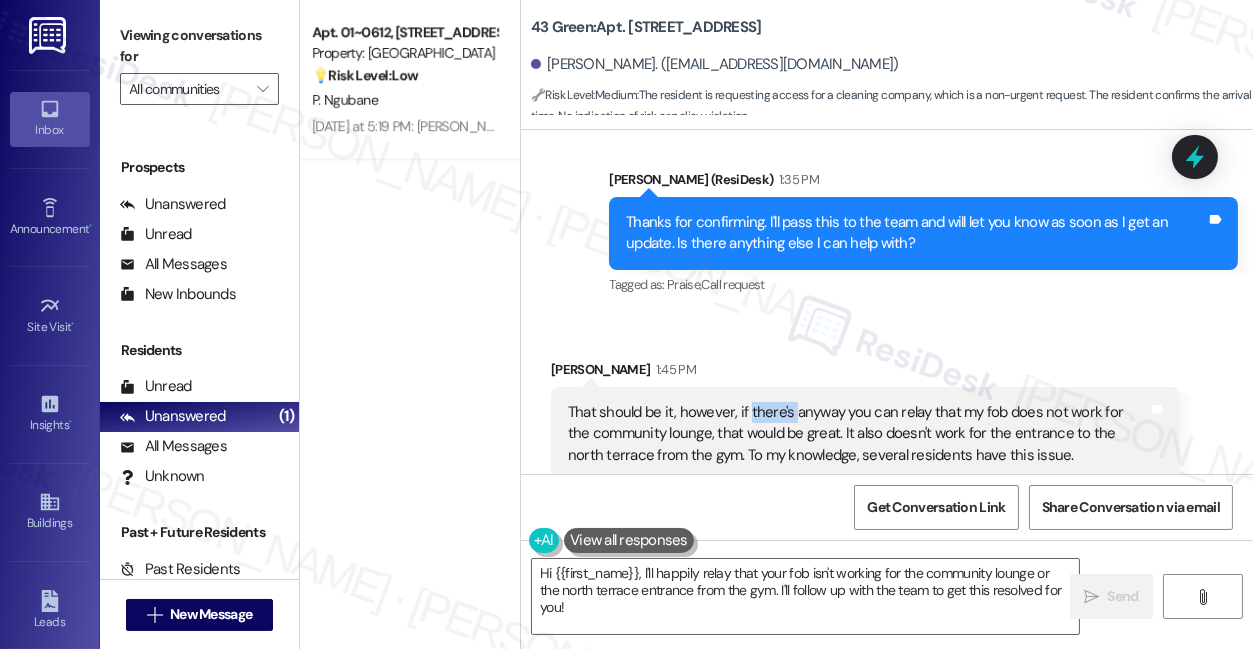 click on "That should be it, however, if there's anyway you can relay that my fob does not work for the community lounge, that would be great. It also doesn't work for the entrance to the north terrace from the gym. To my knowledge, several residents have this issue." at bounding box center (858, 434) 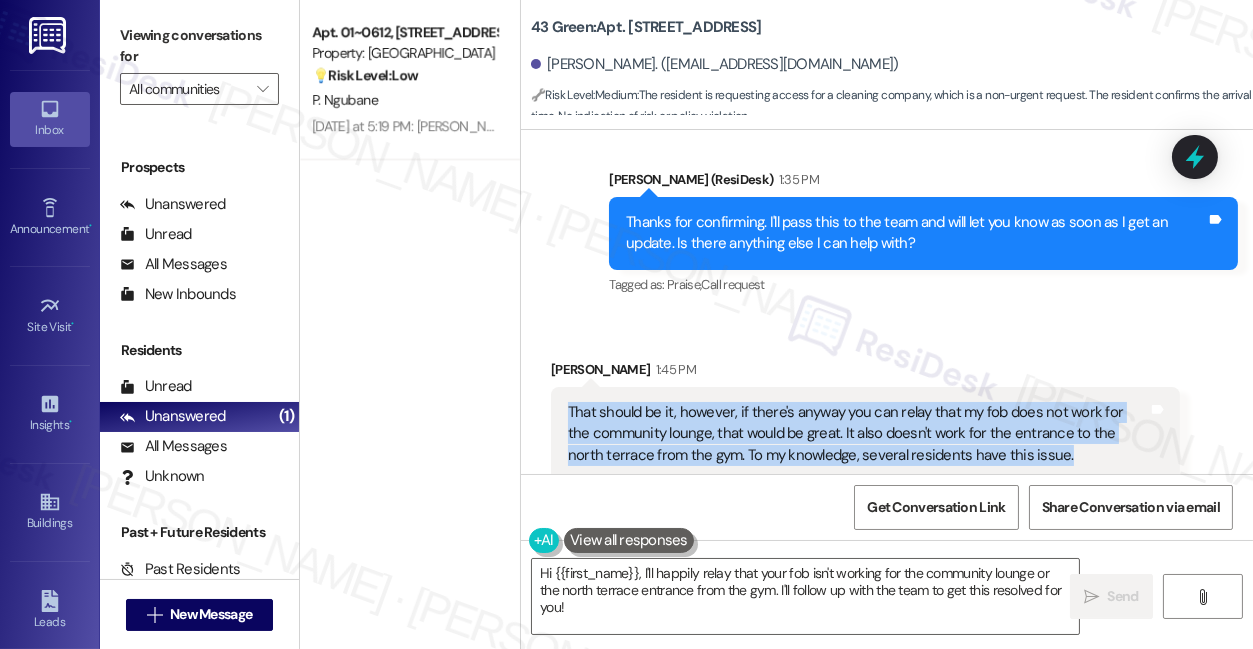 click on "That should be it, however, if there's anyway you can relay that my fob does not work for the community lounge, that would be great. It also doesn't work for the entrance to the north terrace from the gym. To my knowledge, several residents have this issue." at bounding box center (858, 434) 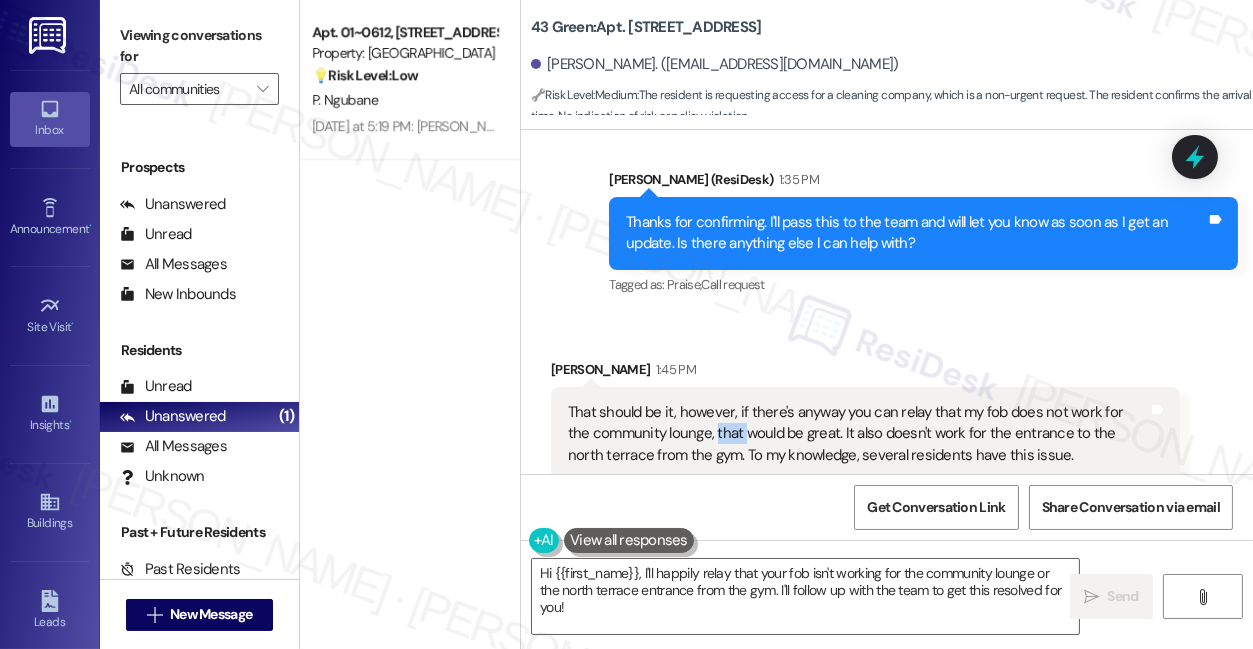 click on "That should be it, however, if there's anyway you can relay that my fob does not work for the community lounge, that would be great. It also doesn't work for the entrance to the north terrace from the gym. To my knowledge, several residents have this issue." at bounding box center (858, 434) 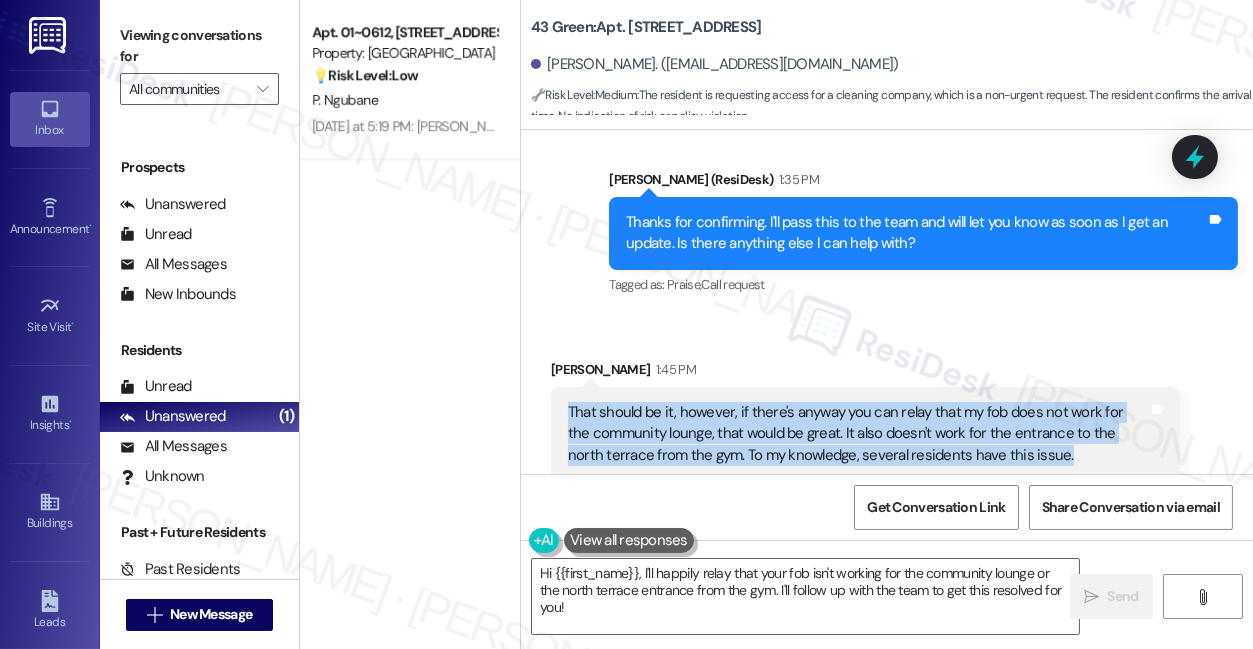 click on "That should be it, however, if there's anyway you can relay that my fob does not work for the community lounge, that would be great. It also doesn't work for the entrance to the north terrace from the gym. To my knowledge, several residents have this issue." at bounding box center (858, 434) 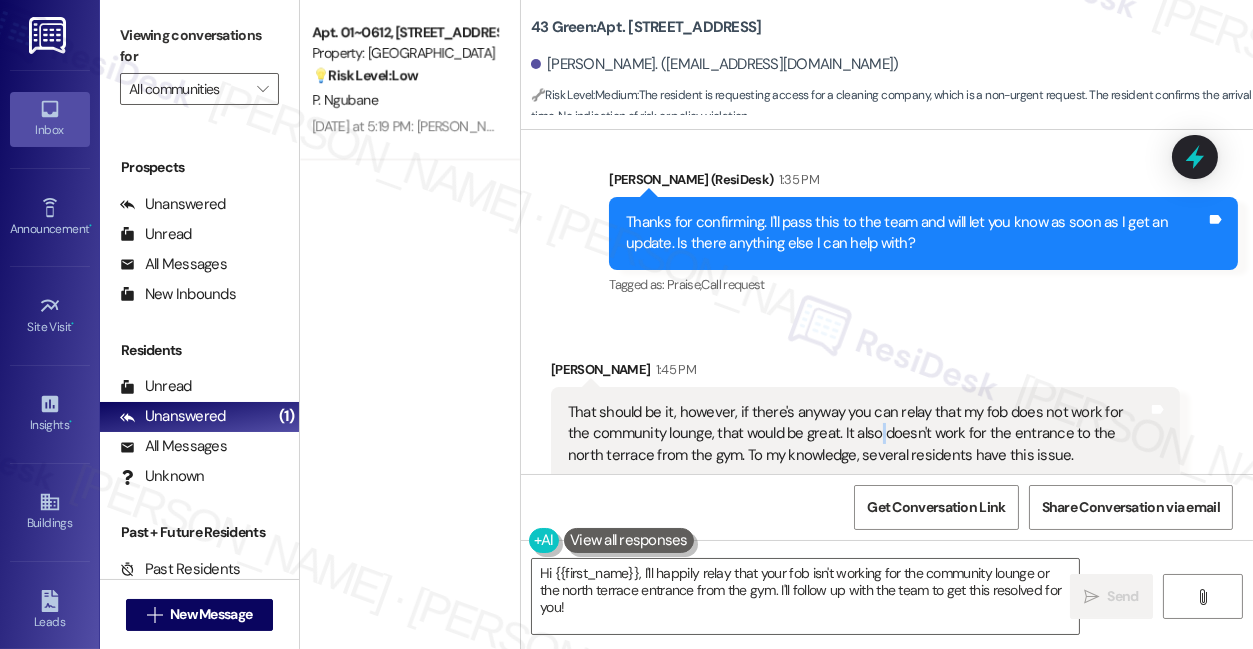 click on "That should be it, however, if there's anyway you can relay that my fob does not work for the community lounge, that would be great. It also doesn't work for the entrance to the north terrace from the gym. To my knowledge, several residents have this issue." at bounding box center (858, 434) 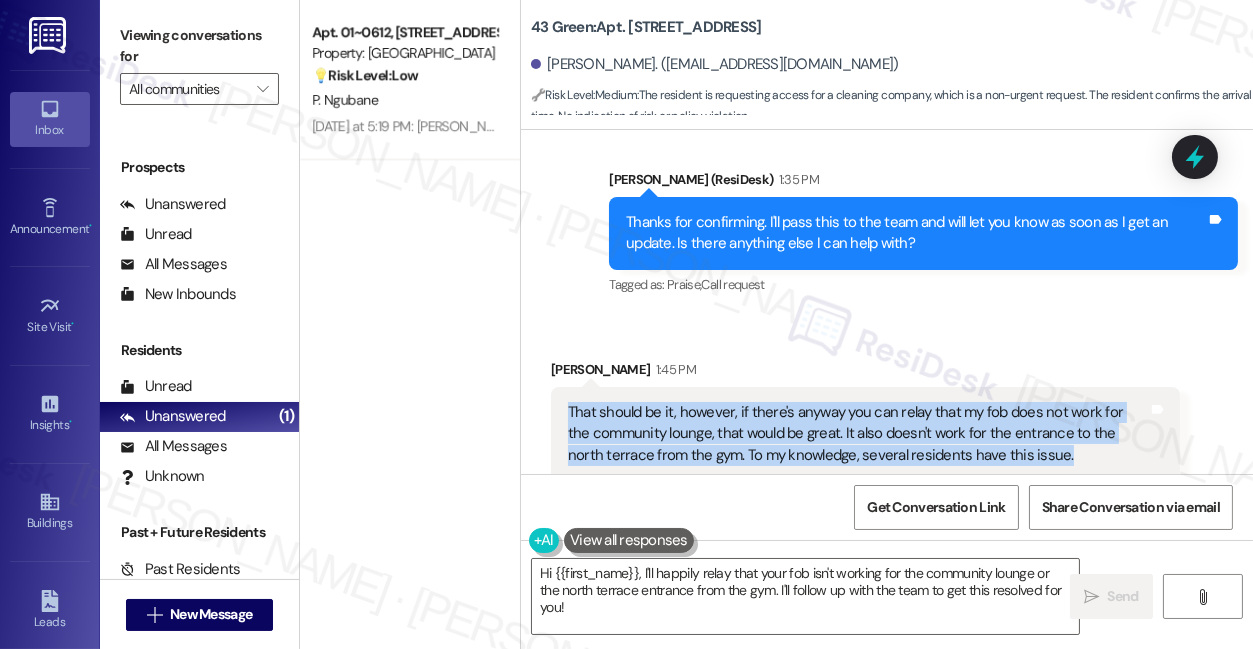 click on "That should be it, however, if there's anyway you can relay that my fob does not work for the community lounge, that would be great. It also doesn't work for the entrance to the north terrace from the gym. To my knowledge, several residents have this issue." at bounding box center [858, 434] 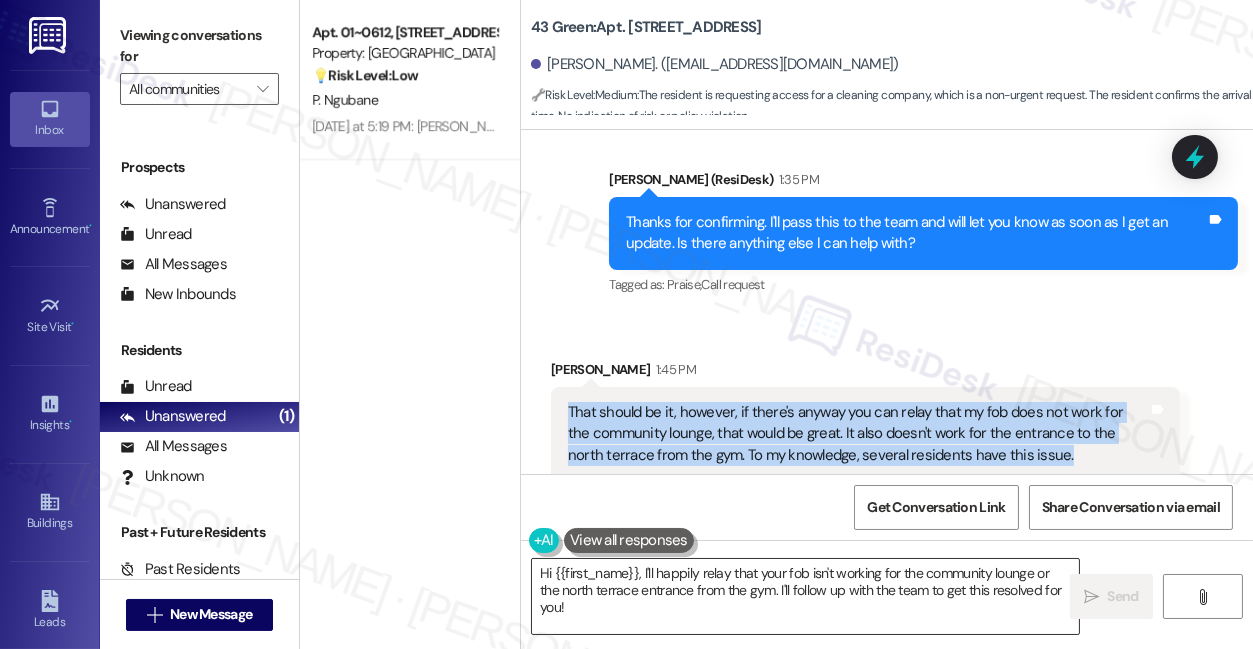 click on "Hi {{first_name}}, I'll happily relay that your fob isn't working for the community lounge or the north terrace entrance from the gym. I'll follow up with the team to get this resolved for you!" at bounding box center (805, 596) 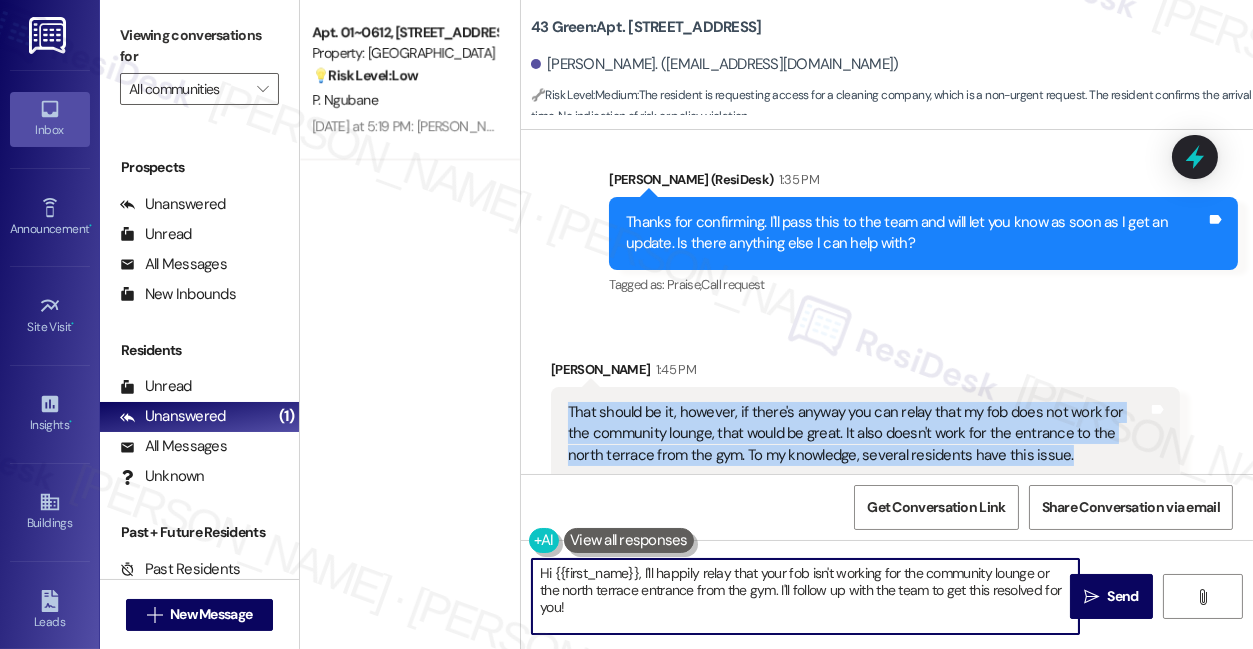drag, startPoint x: 743, startPoint y: 568, endPoint x: 700, endPoint y: 568, distance: 43 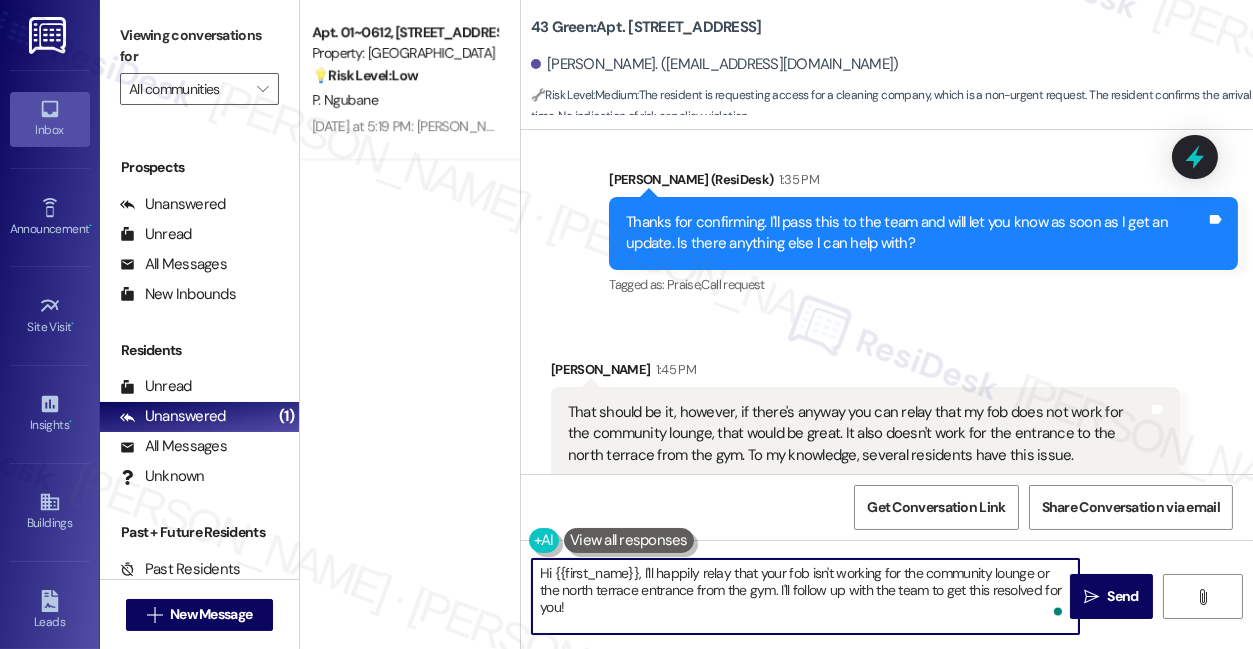 click on "Hi {{first_name}}, I'll happily relay that your fob isn't working for the community lounge or the north terrace entrance from the gym. I'll follow up with the team to get this resolved for you!" at bounding box center (805, 596) 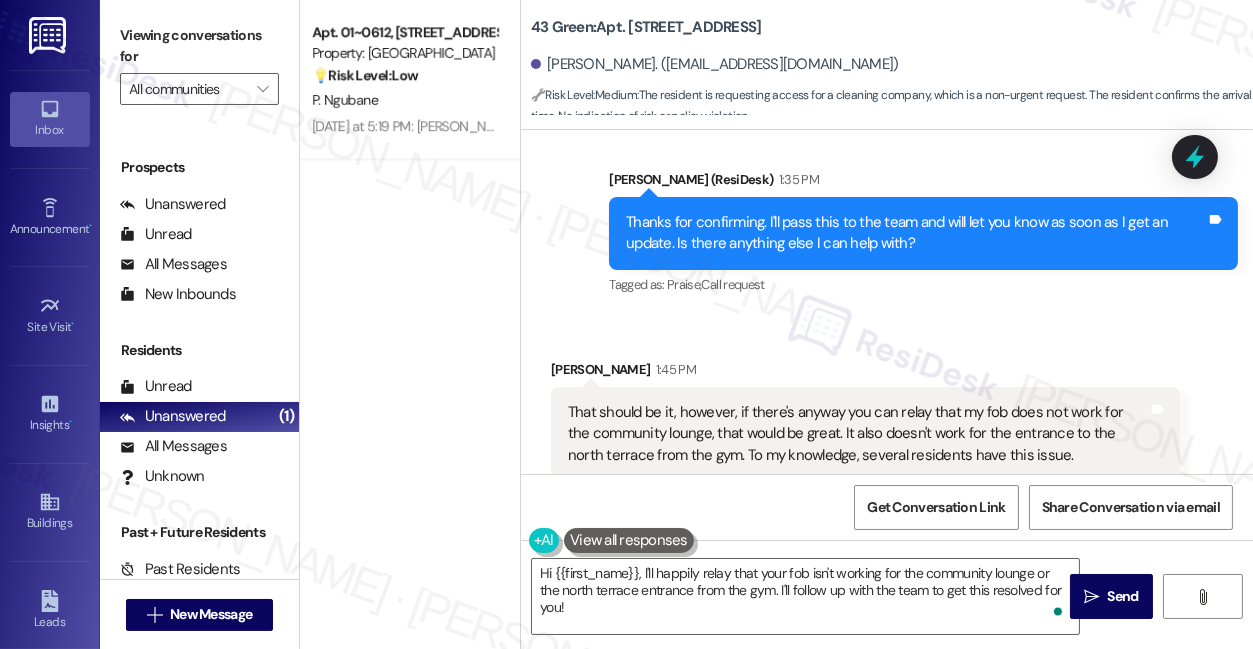 click on "Thanks for confirming. I'll pass this to the team and will let you know as soon as I get an update. Is there anything else I can help with?" at bounding box center (916, 233) 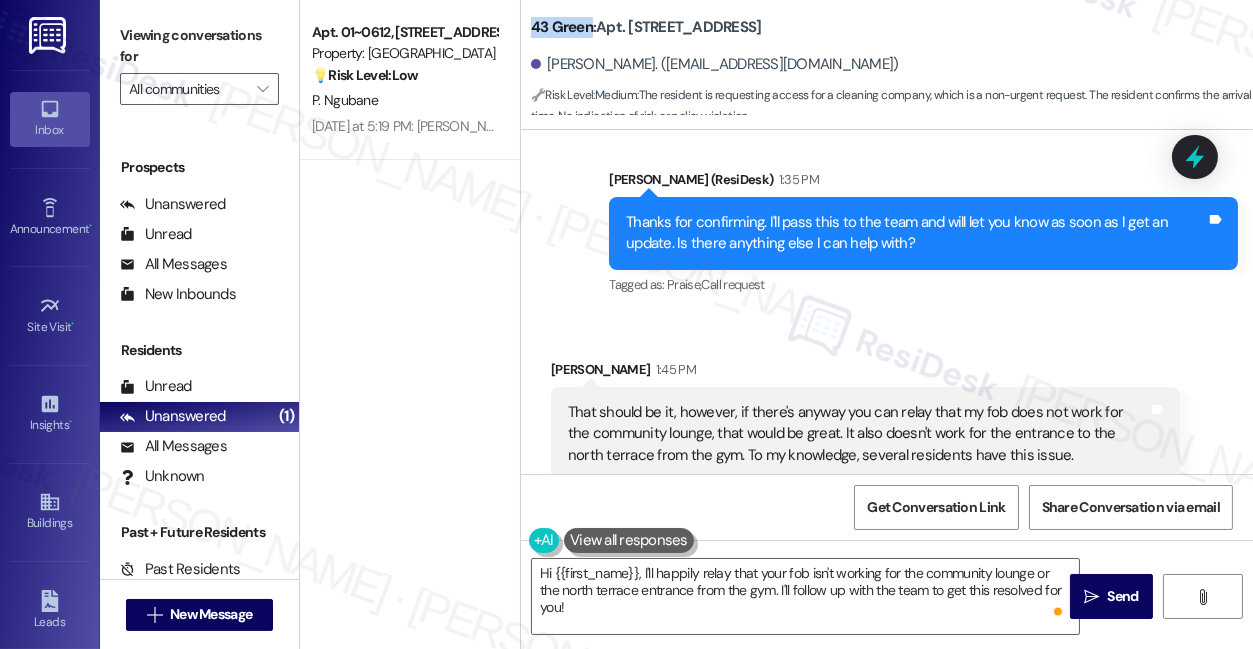 drag, startPoint x: 529, startPoint y: 23, endPoint x: 592, endPoint y: 22, distance: 63.007935 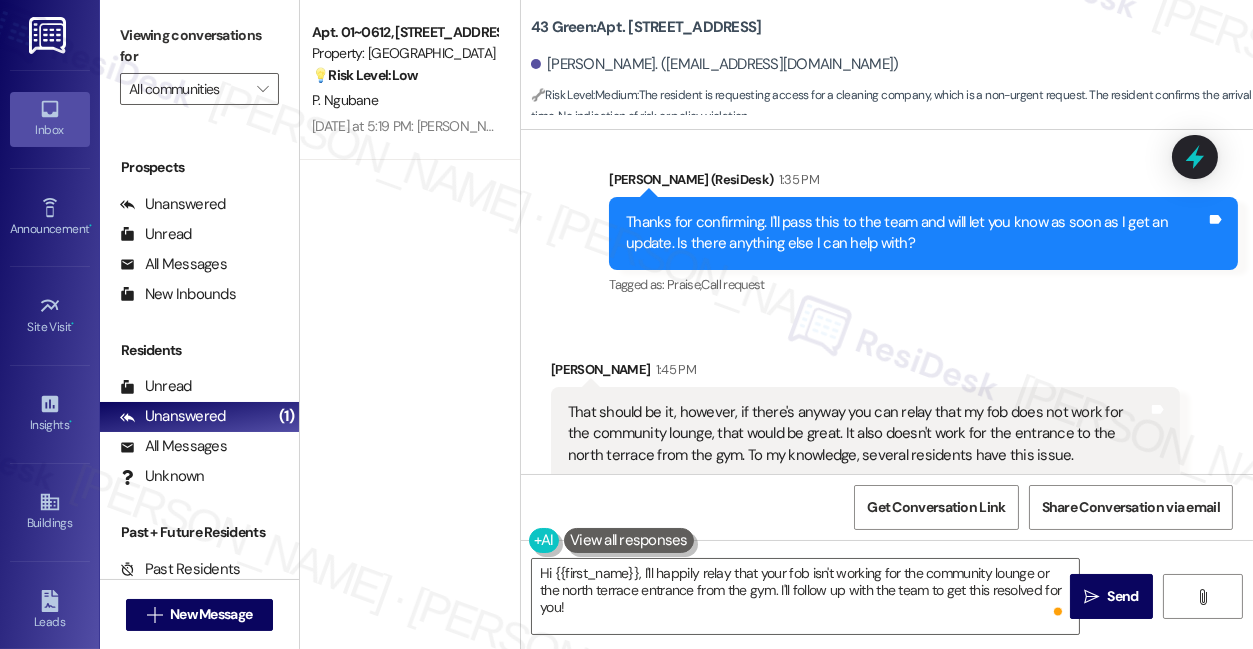 click on "Viewing conversations for" at bounding box center (199, 46) 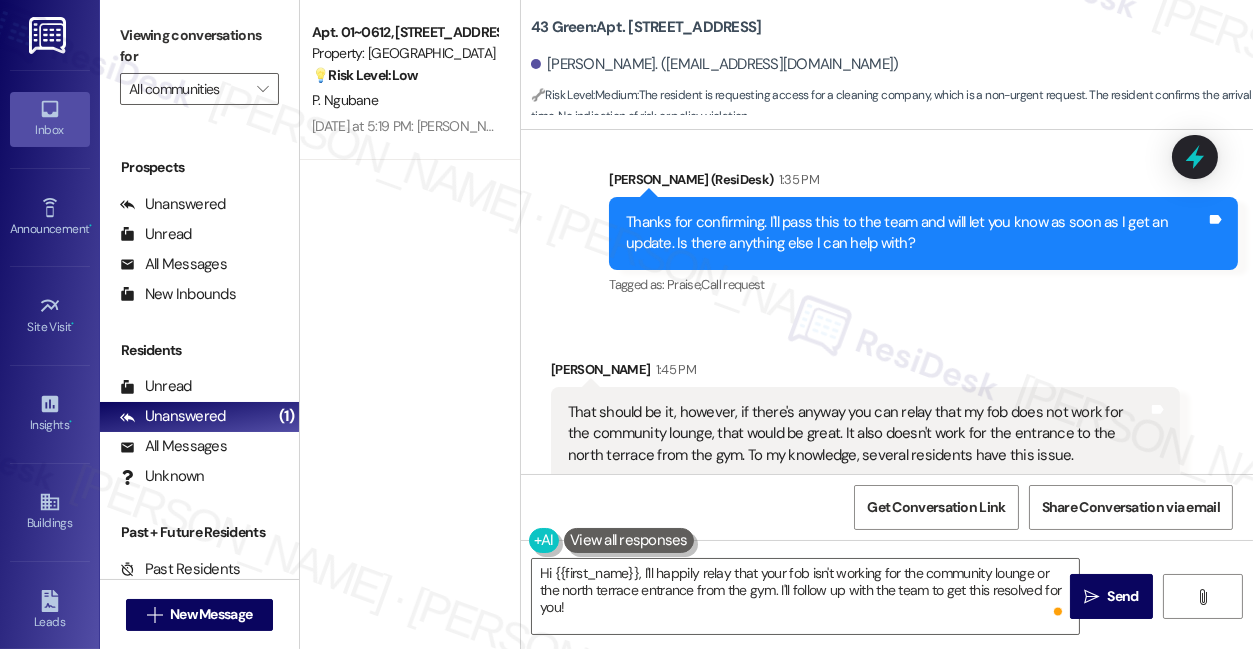 click on "That should be it, however, if there's anyway you can relay that my fob does not work for the community lounge, that would be great. It also doesn't work for the entrance to the north terrace from the gym. To my knowledge, several residents have this issue." at bounding box center [858, 434] 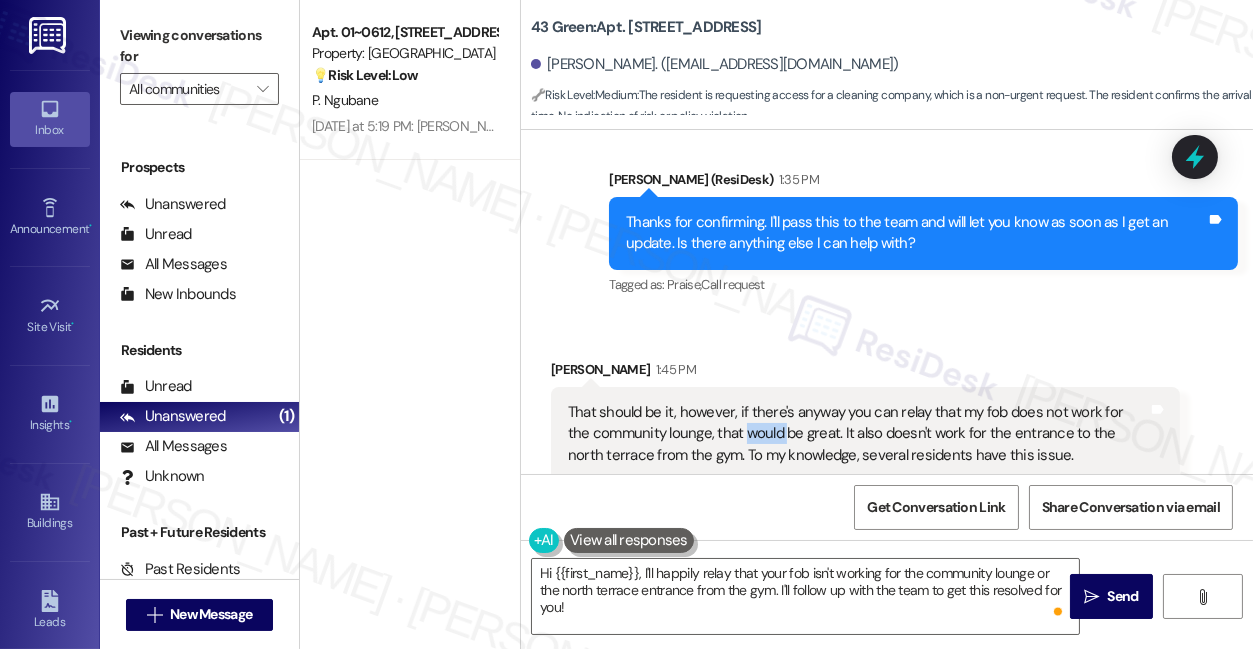 click on "That should be it, however, if there's anyway you can relay that my fob does not work for the community lounge, that would be great. It also doesn't work for the entrance to the north terrace from the gym. To my knowledge, several residents have this issue." at bounding box center (858, 434) 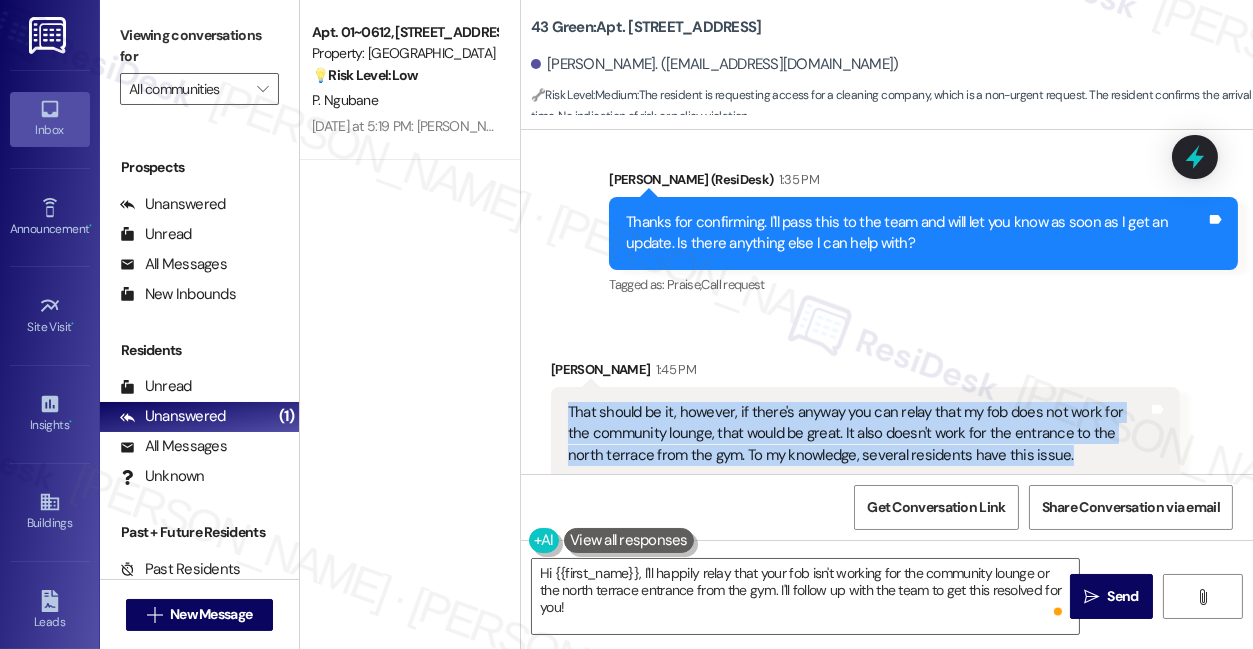 click on "That should be it, however, if there's anyway you can relay that my fob does not work for the community lounge, that would be great. It also doesn't work for the entrance to the north terrace from the gym. To my knowledge, several residents have this issue." at bounding box center (858, 434) 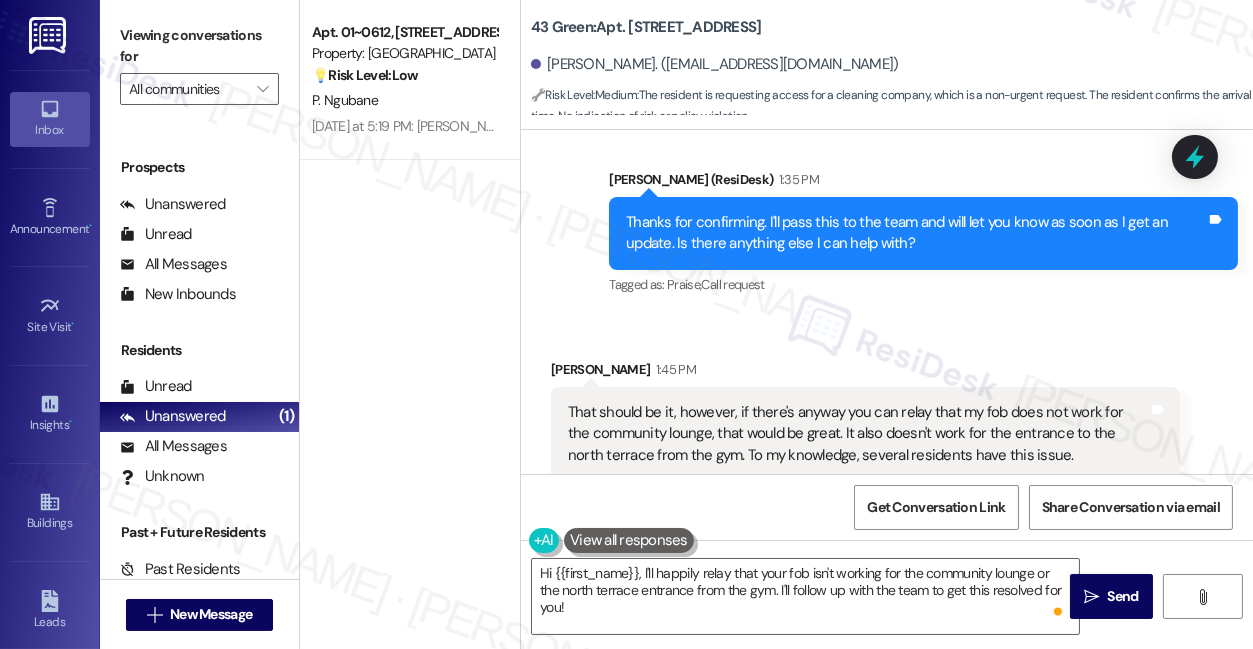 click on "Viewing conversations for All communities " at bounding box center (199, 62) 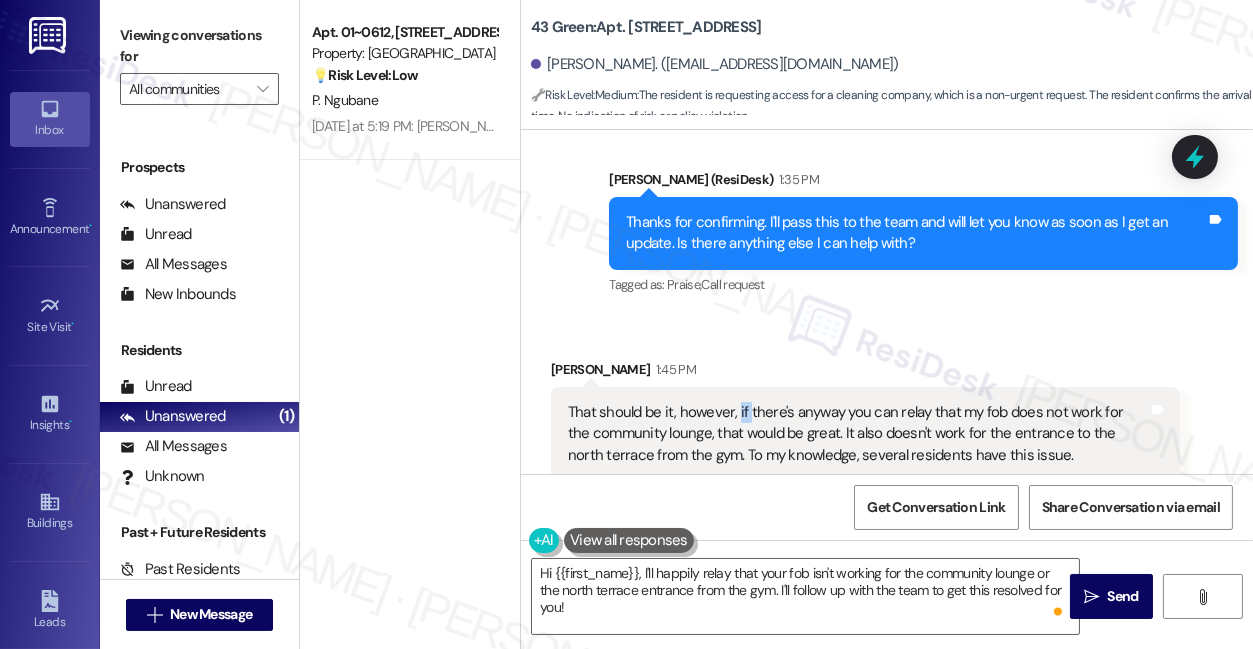 click on "That should be it, however, if there's anyway you can relay that my fob does not work for the community lounge, that would be great. It also doesn't work for the entrance to the north terrace from the gym. To my knowledge, several residents have this issue." at bounding box center (858, 434) 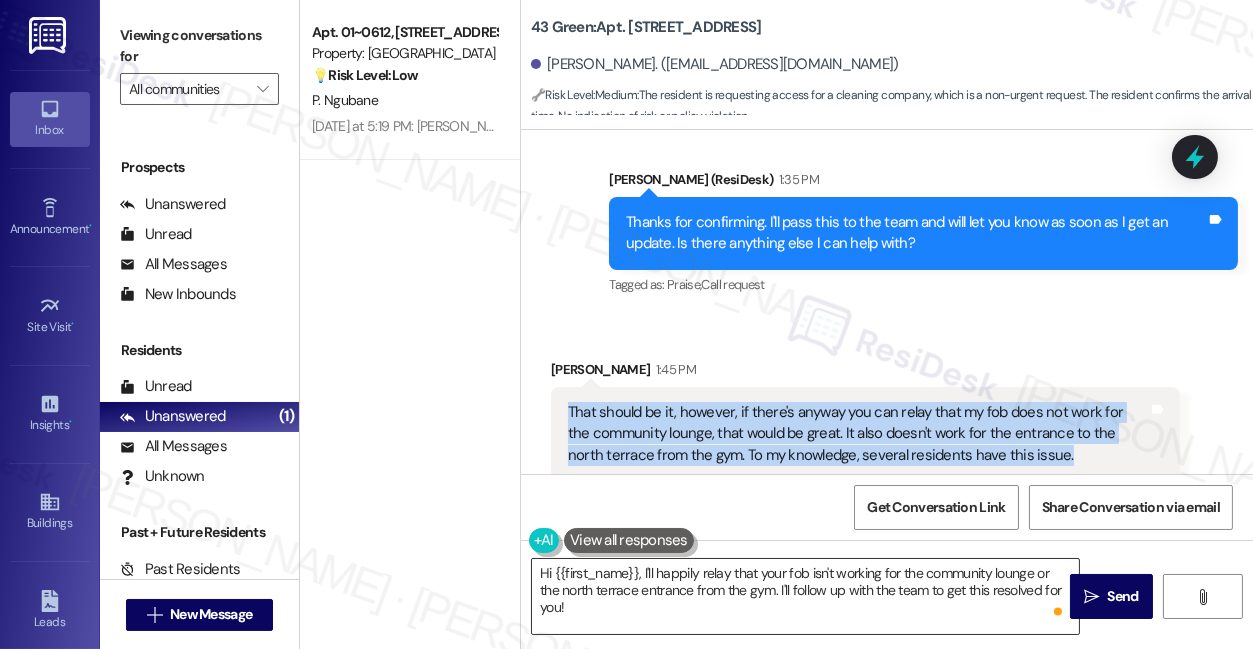 click on "Hi {{first_name}}, I'll happily relay that your fob isn't working for the community lounge or the north terrace entrance from the gym. I'll follow up with the team to get this resolved for you!" at bounding box center [805, 596] 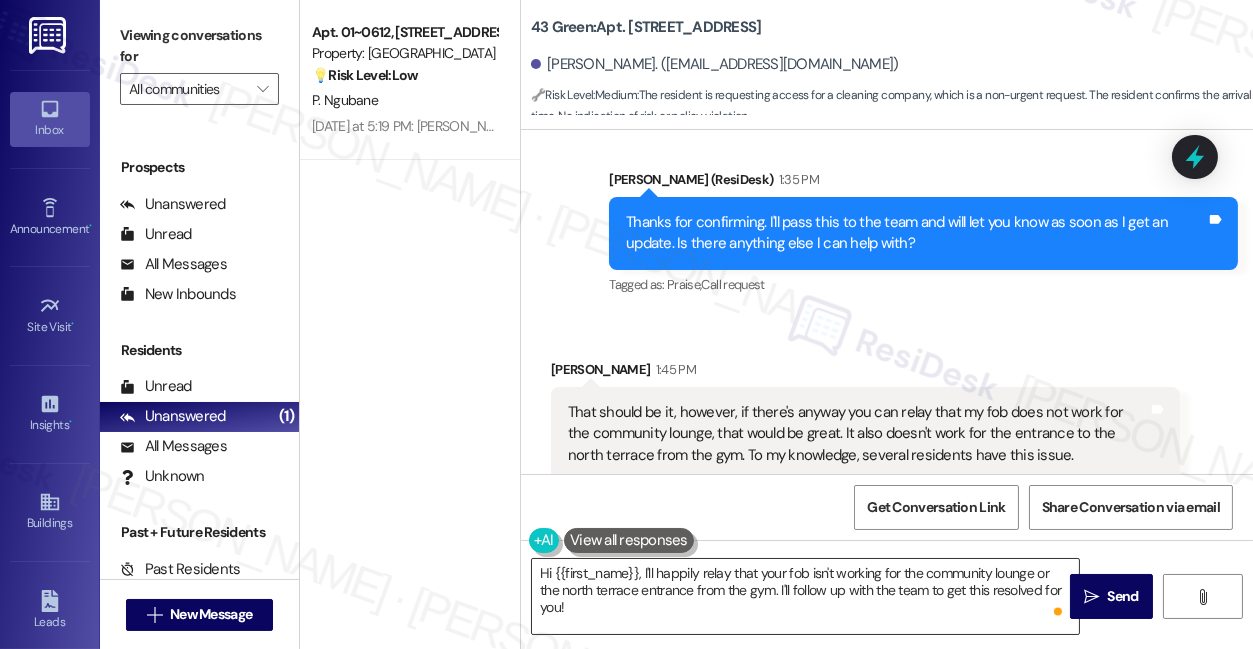 click on "Hi {{first_name}}, I'll happily relay that your fob isn't working for the community lounge or the north terrace entrance from the gym. I'll follow up with the team to get this resolved for you!" at bounding box center [805, 596] 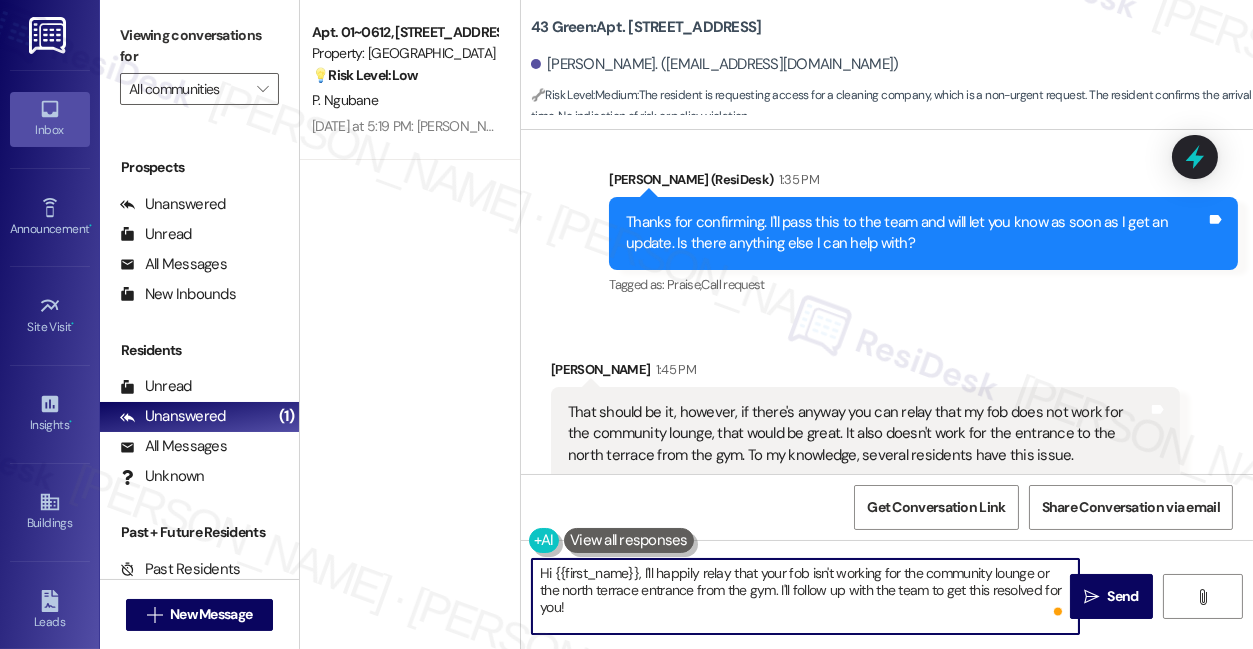 click on "Hi {{first_name}}, I'll happily relay that your fob isn't working for the community lounge or the north terrace entrance from the gym. I'll follow up with the team to get this resolved for you!" at bounding box center (805, 596) 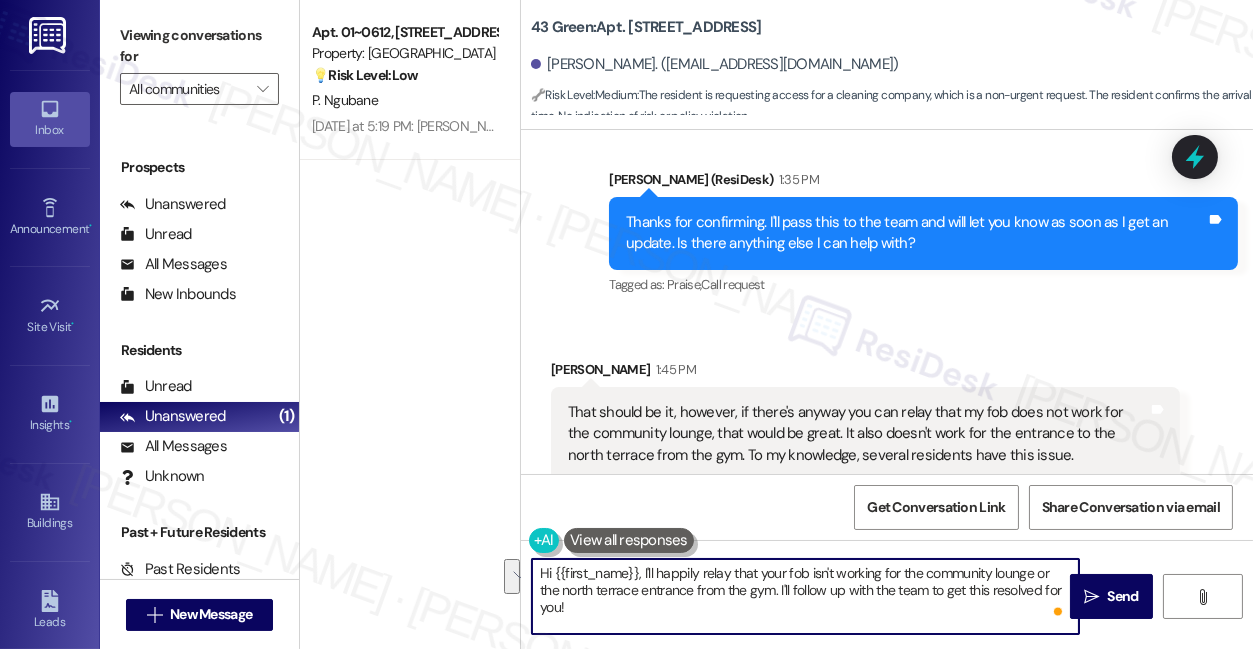 click on "Hi {{first_name}}, I'll happily relay that your fob isn't working for the community lounge or the north terrace entrance from the gym. I'll follow up with the team to get this resolved for you!" at bounding box center [805, 596] 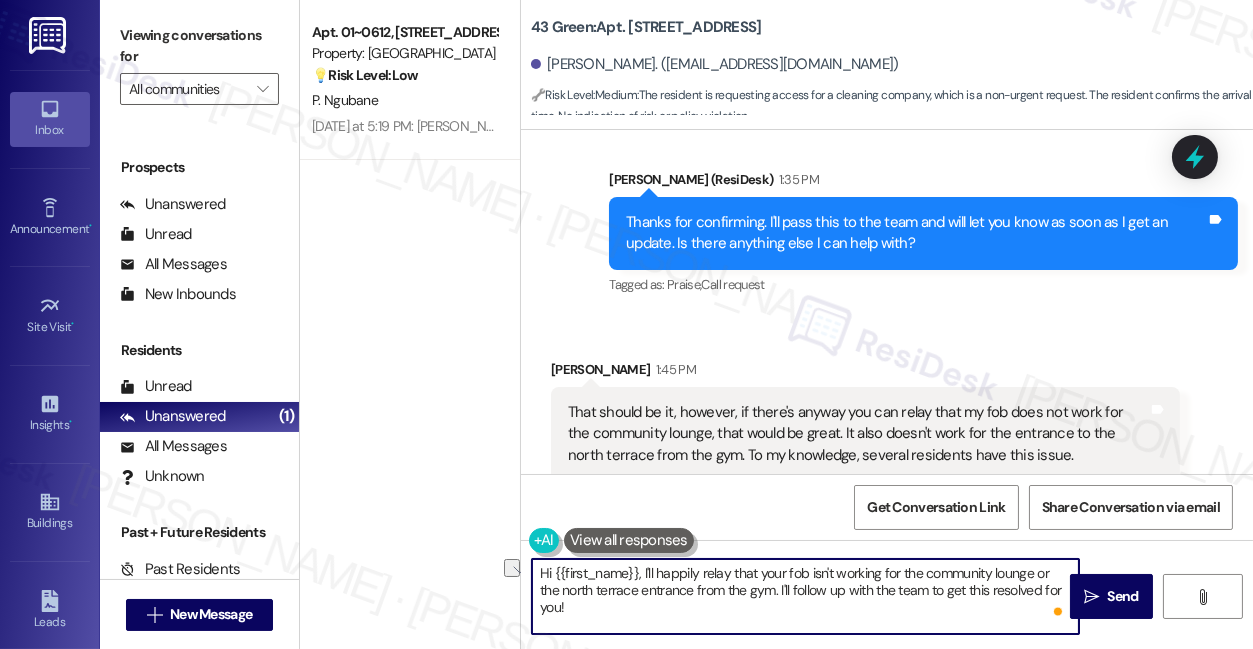 drag, startPoint x: 641, startPoint y: 568, endPoint x: 509, endPoint y: 568, distance: 132 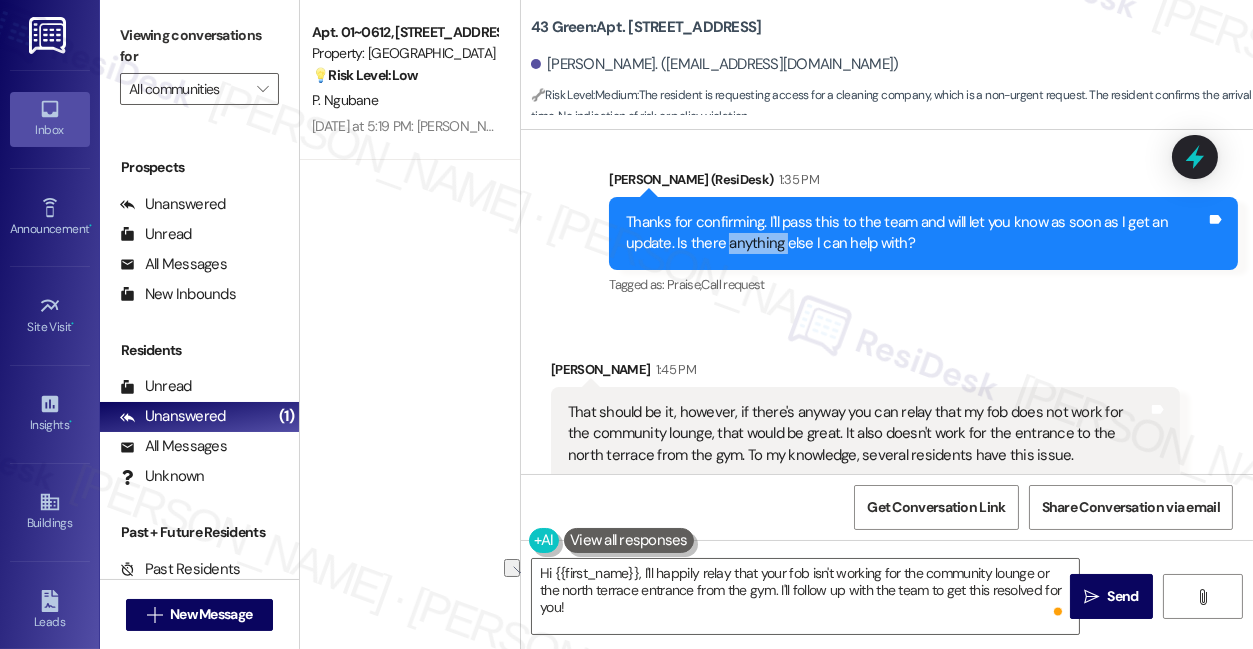 click on "Thanks for confirming. I'll pass this to the team and will let you know as soon as I get an update. Is there anything else I can help with?" at bounding box center [916, 233] 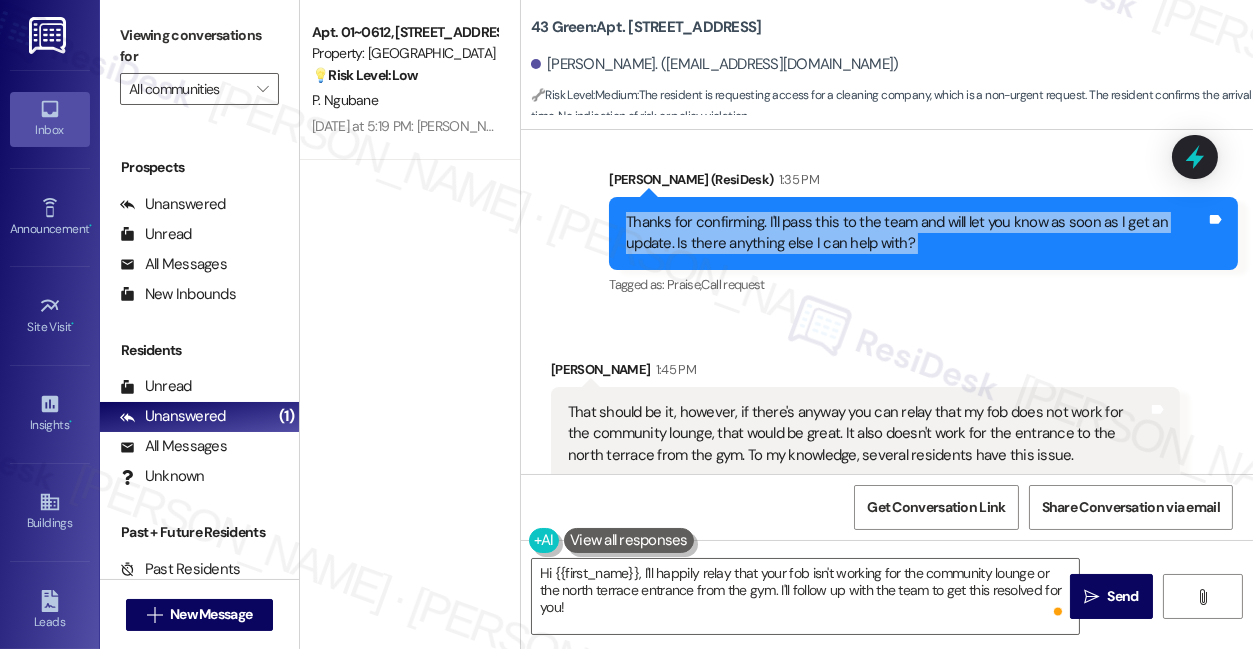 click on "Thanks for confirming. I'll pass this to the team and will let you know as soon as I get an update. Is there anything else I can help with?" at bounding box center (916, 233) 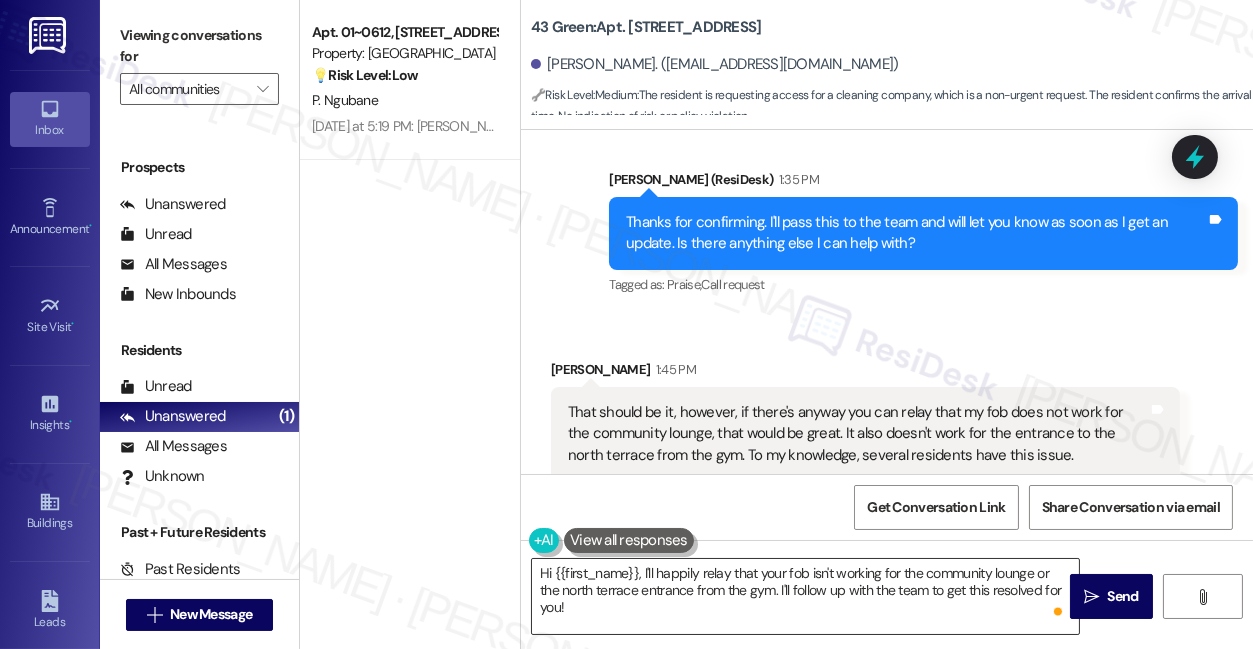 click on "Hi {{first_name}}, I'll happily relay that your fob isn't working for the community lounge or the north terrace entrance from the gym. I'll follow up with the team to get this resolved for you!" at bounding box center [805, 596] 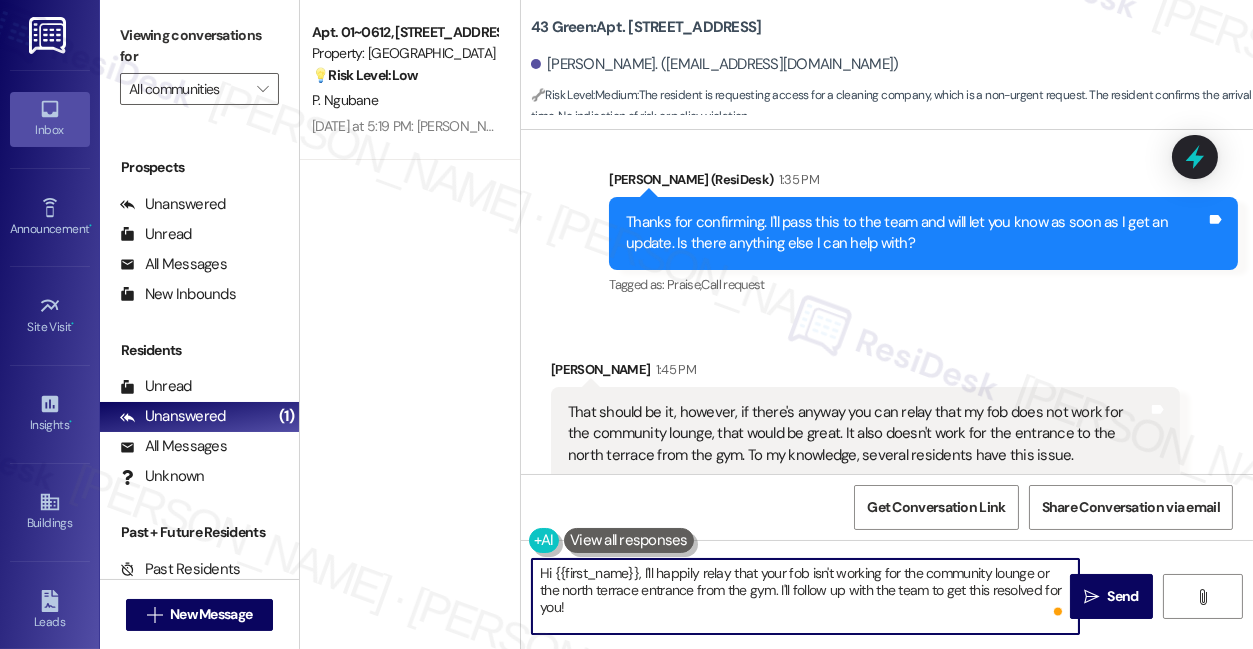 click on "Hi {{first_name}}, I'll happily relay that your fob isn't working for the community lounge or the north terrace entrance from the gym. I'll follow up with the team to get this resolved for you!" at bounding box center (805, 596) 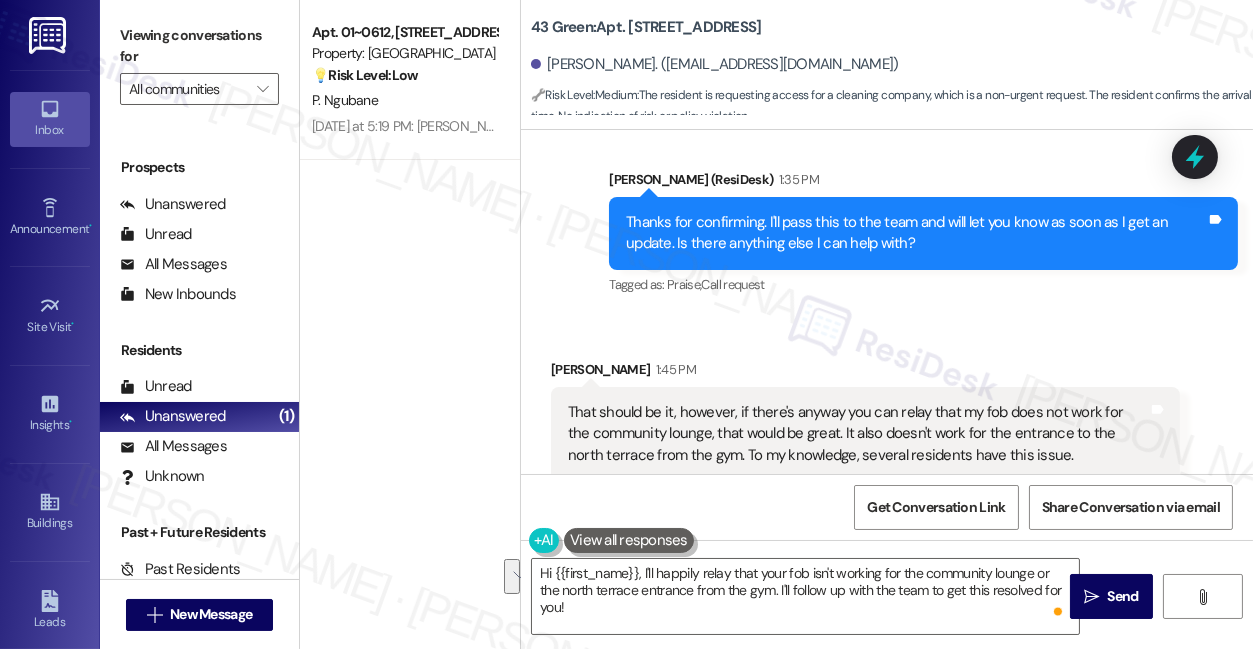 click on "That should be it, however, if there's anyway you can relay that my fob does not work for the community lounge, that would be great. It also doesn't work for the entrance to the north terrace from the gym. To my knowledge, several residents have this issue.  Tags and notes" at bounding box center [865, 434] 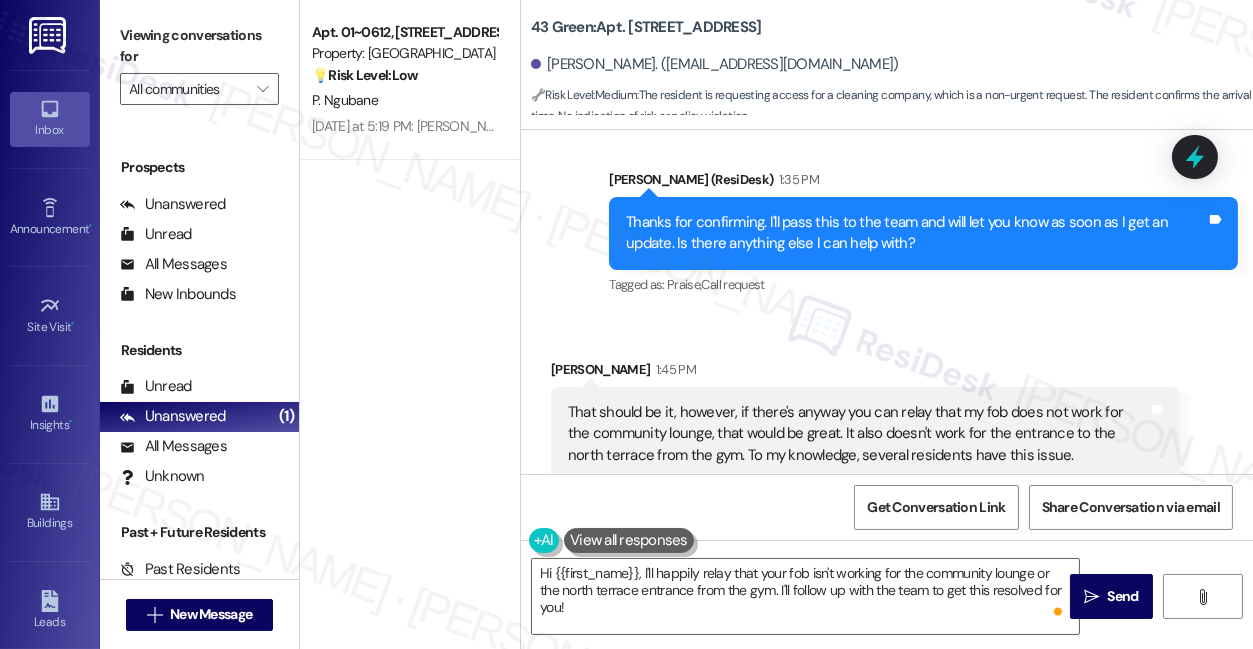 click on "Viewing conversations for" at bounding box center [199, 46] 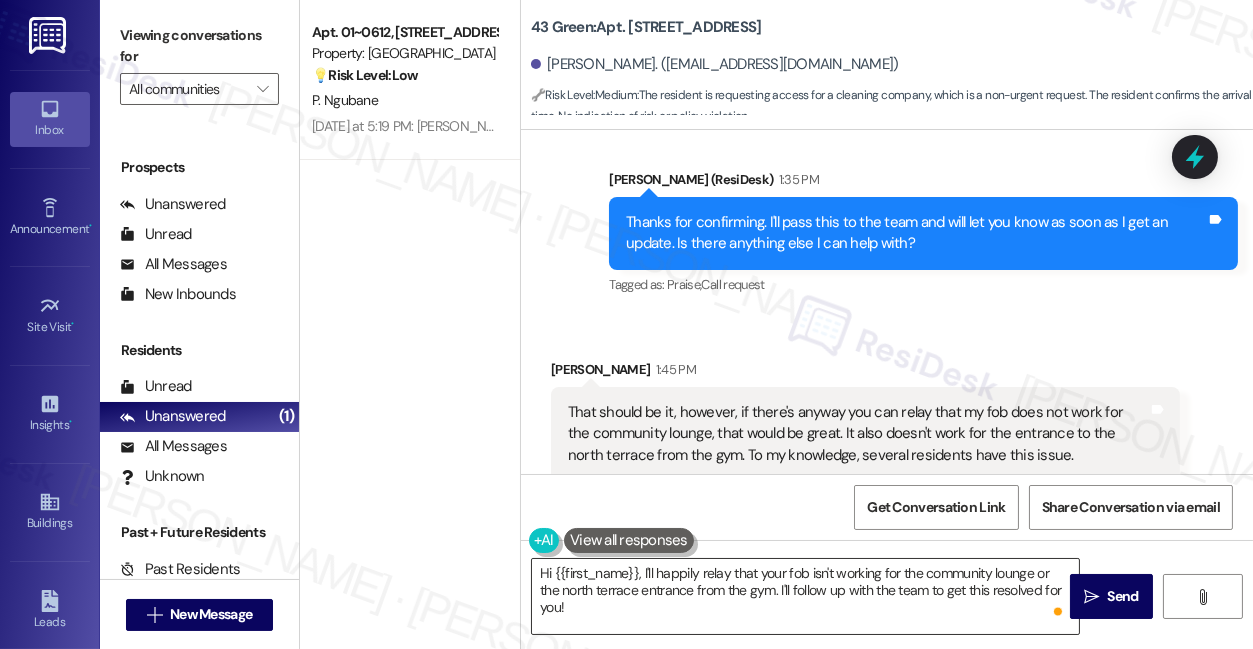 click on "Hi {{first_name}}, I'll happily relay that your fob isn't working for the community lounge or the north terrace entrance from the gym. I'll follow up with the team to get this resolved for you!" at bounding box center (805, 596) 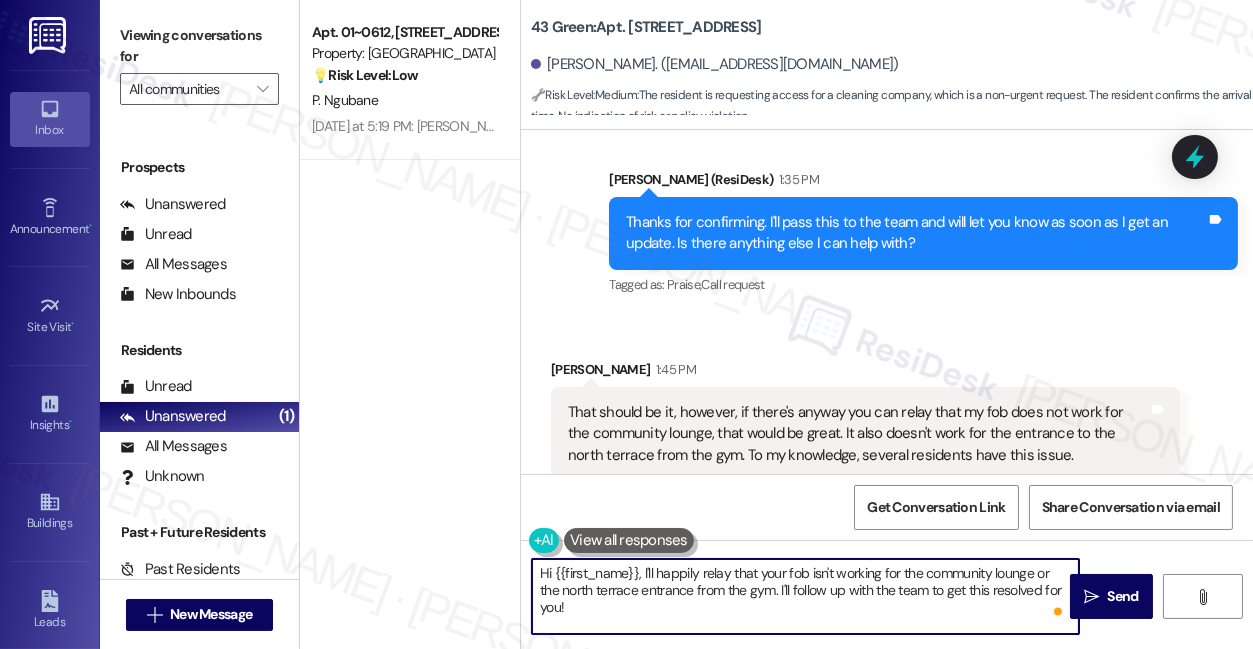click on "Hi {{first_name}}, I'll happily relay that your fob isn't working for the community lounge or the north terrace entrance from the gym. I'll follow up with the team to get this resolved for you!" at bounding box center (805, 596) 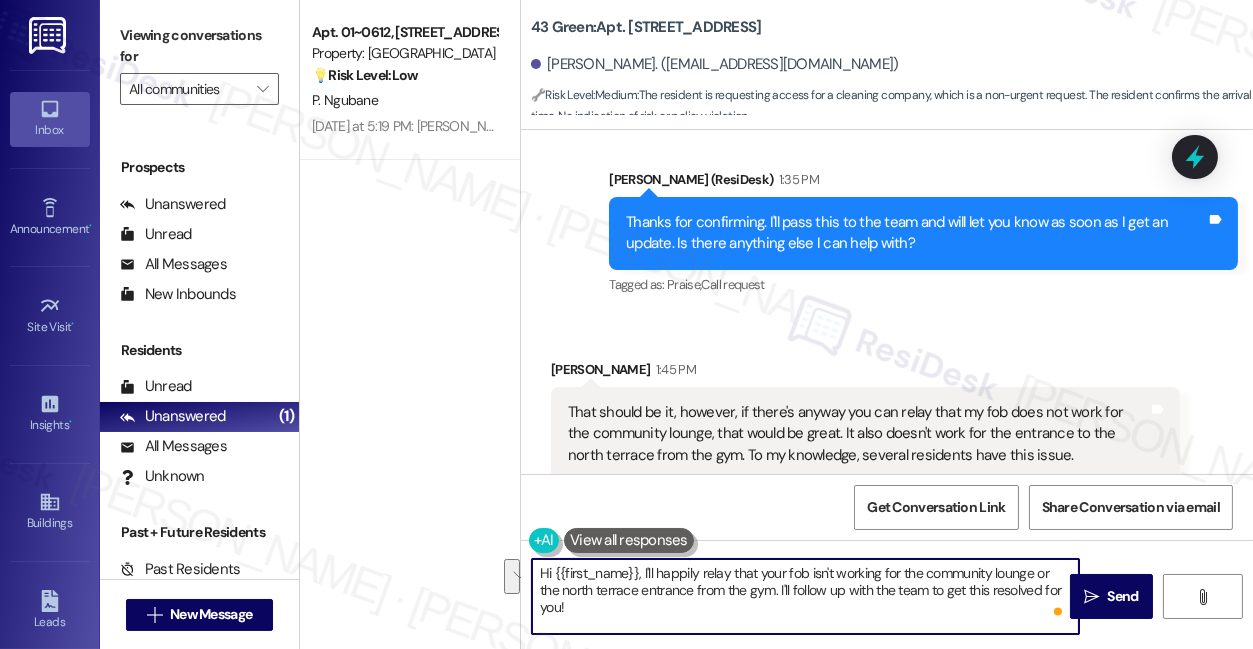 click on "Hi {{first_name}}, I'll happily relay that your fob isn't working for the community lounge or the north terrace entrance from the gym. I'll follow up with the team to get this resolved for you!" at bounding box center (805, 596) 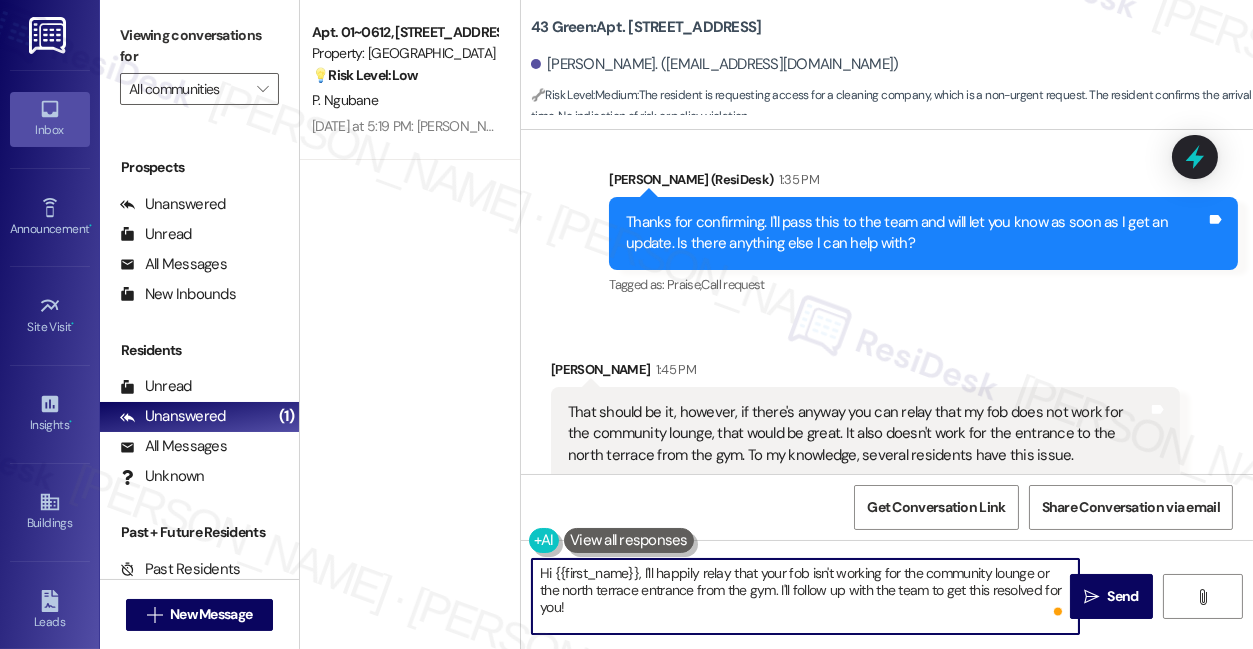 click on "Hi {{first_name}}, I'll happily relay that your fob isn't working for the community lounge or the north terrace entrance from the gym. I'll follow up with the team to get this resolved for you!" at bounding box center [805, 596] 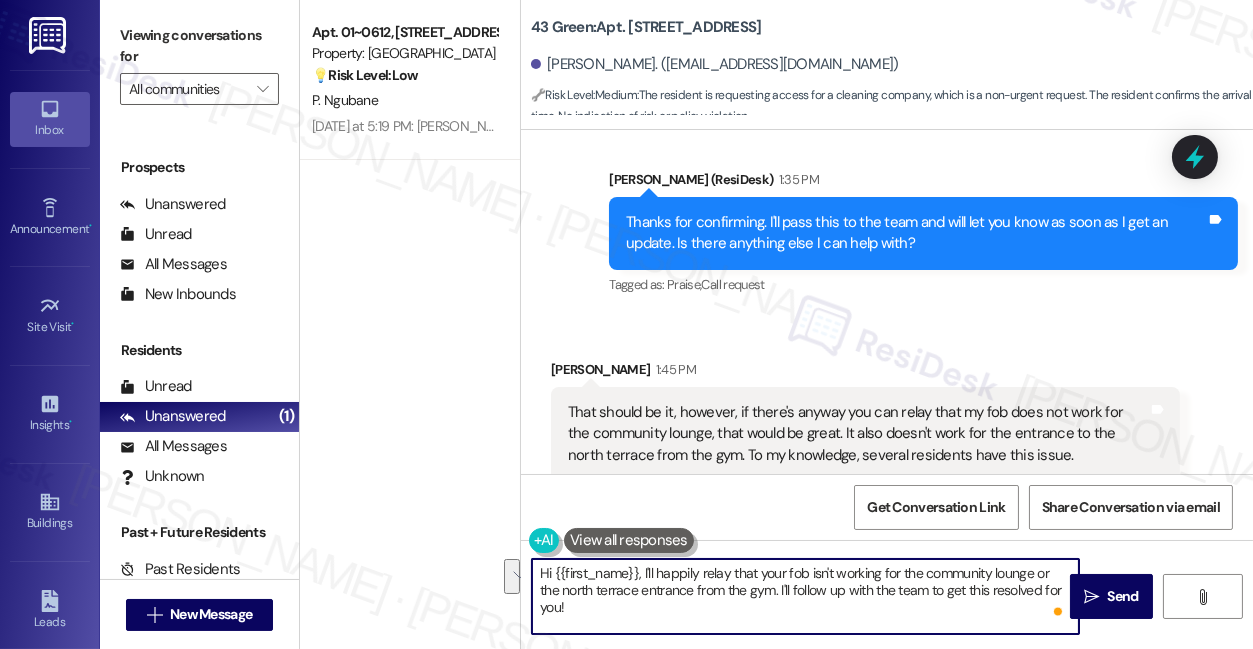 click on "Hi {{first_name}}, I'll happily relay that your fob isn't working for the community lounge or the north terrace entrance from the gym. I'll follow up with the team to get this resolved for you!" at bounding box center (805, 596) 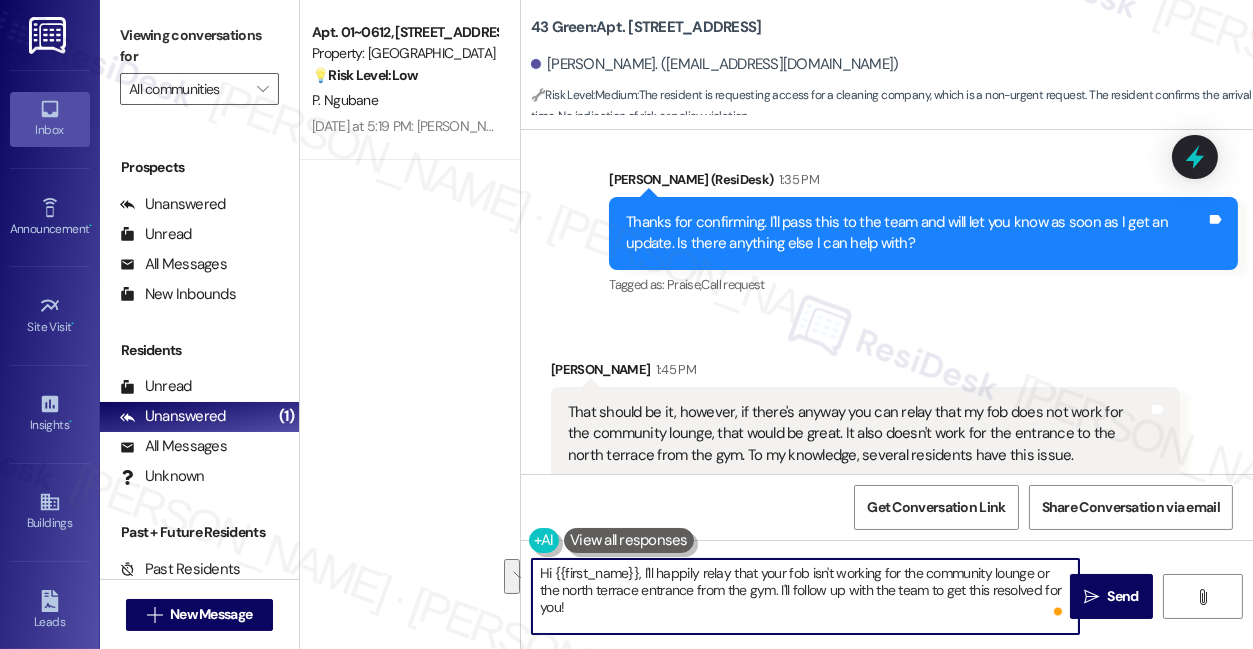 drag, startPoint x: 756, startPoint y: 590, endPoint x: 565, endPoint y: 558, distance: 193.66208 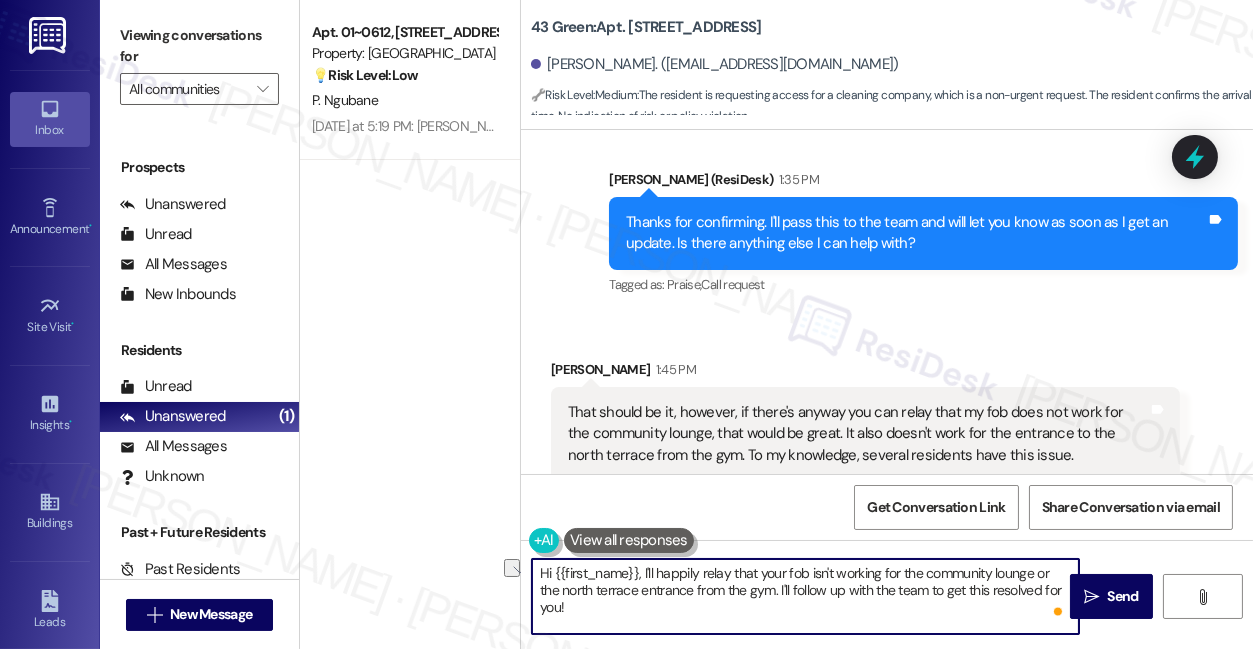 drag, startPoint x: 645, startPoint y: 569, endPoint x: 528, endPoint y: 568, distance: 117.00427 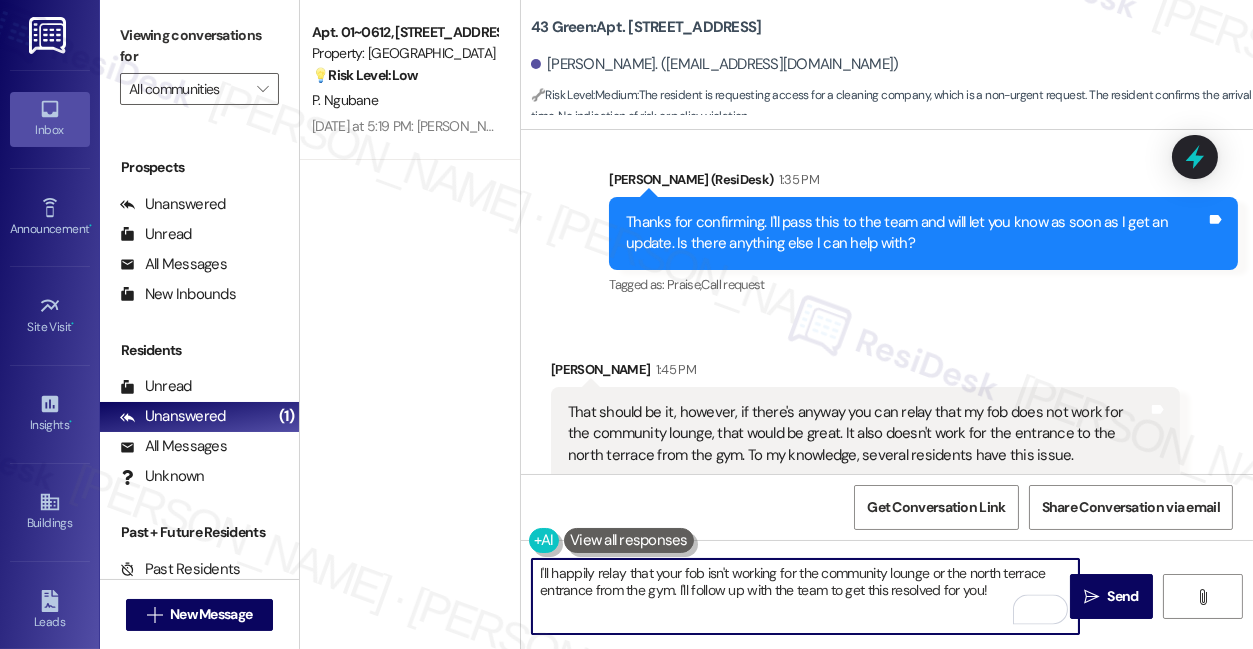 click on "I'll happily relay that your fob isn't working for the community lounge or the north terrace entrance from the gym. I'll follow up with the team to get this resolved for you!" at bounding box center [805, 596] 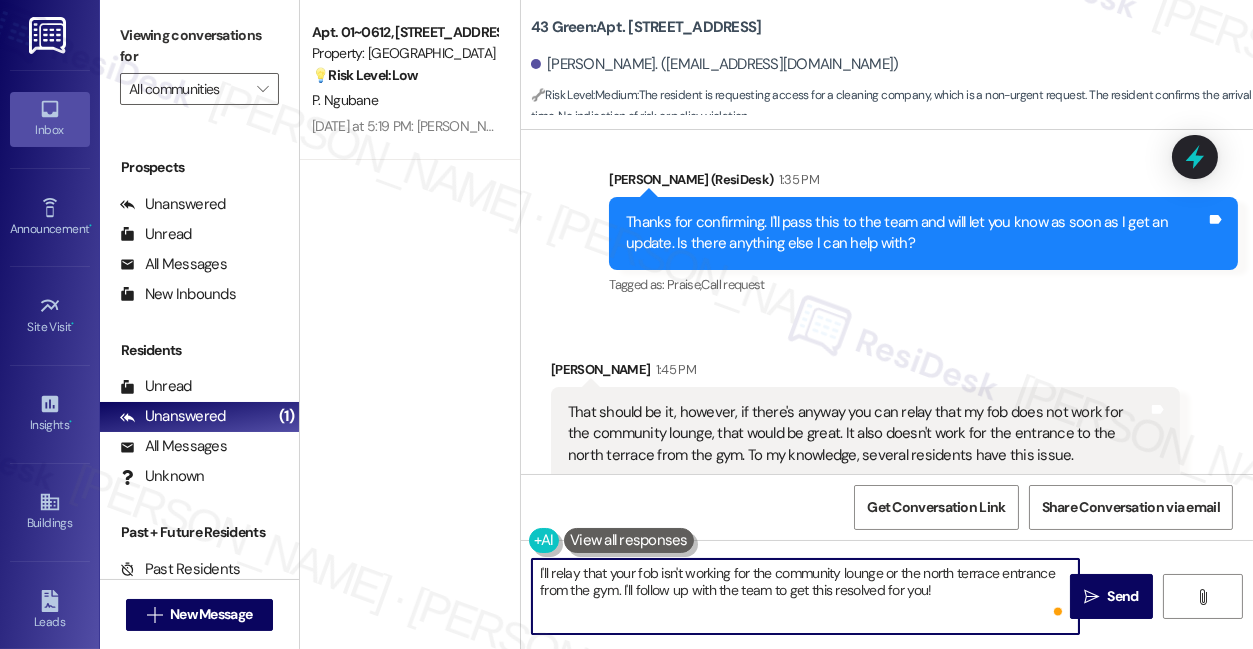 click on "I'll relay that your fob isn't working for the community lounge or the north terrace entrance from the gym. I'll follow up with the team to get this resolved for you!" at bounding box center [805, 596] 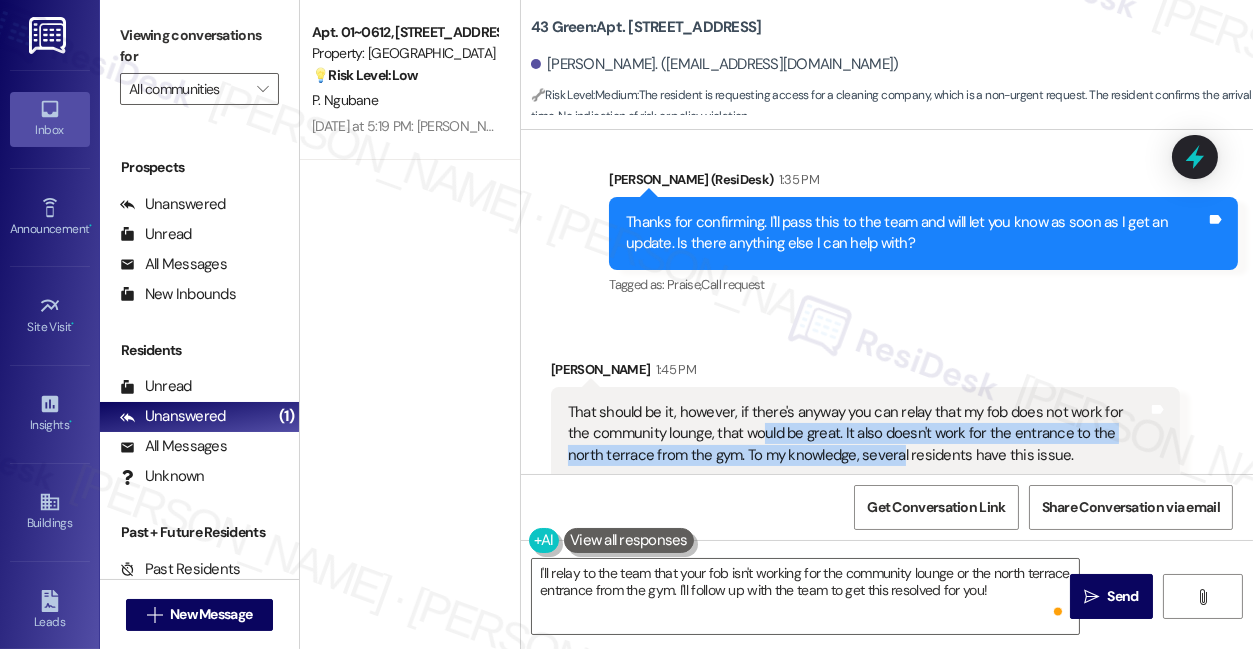 drag, startPoint x: 738, startPoint y: 415, endPoint x: 858, endPoint y: 428, distance: 120.70211 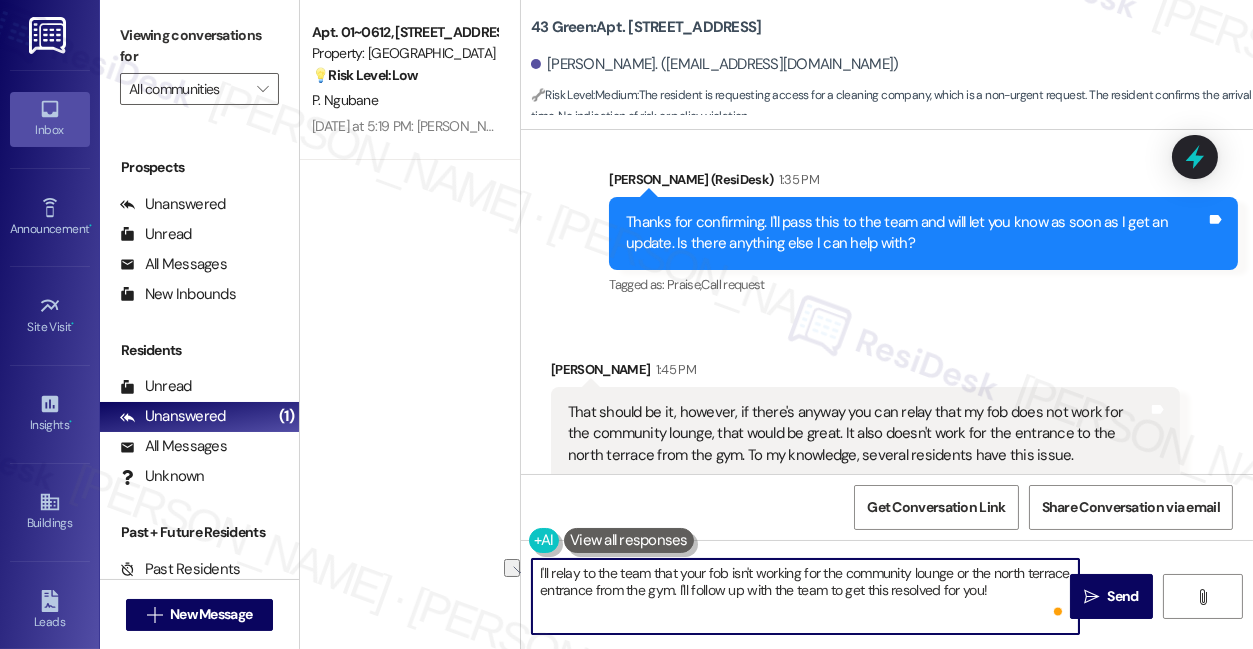 drag, startPoint x: 629, startPoint y: 591, endPoint x: 693, endPoint y: 593, distance: 64.03124 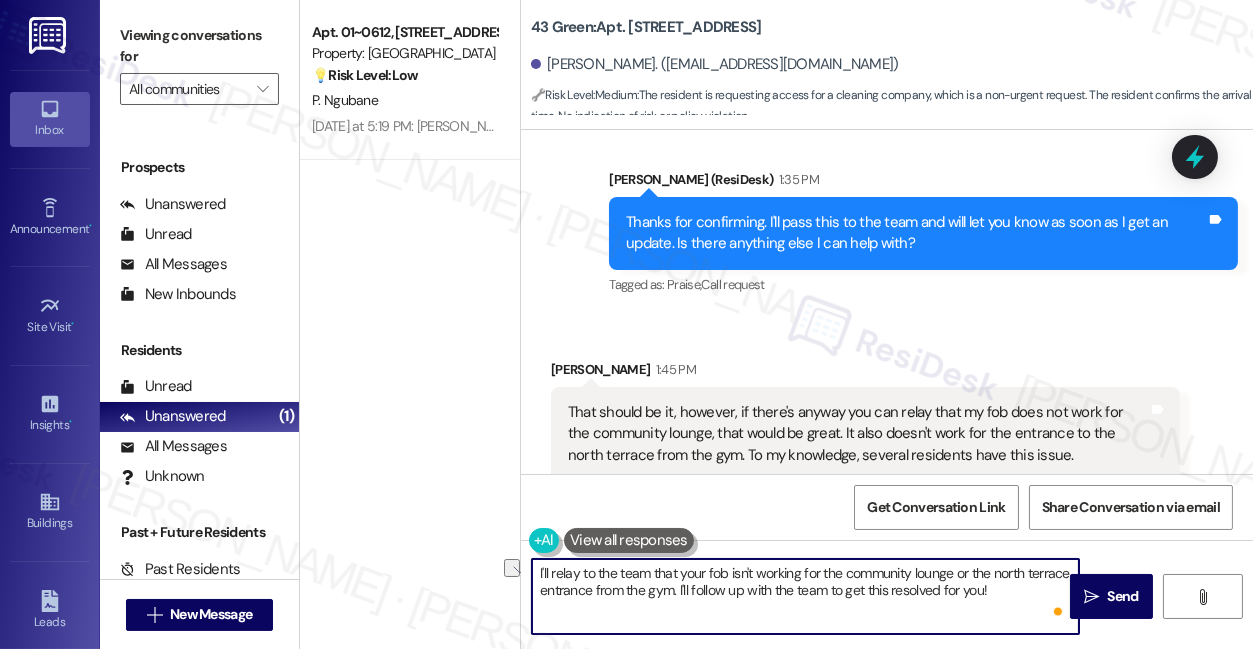 click on "I'll relay to the team that your fob isn't working for the community lounge or the north terrace entrance from the gym. I'll follow up with the team to get this resolved for you!" at bounding box center [805, 596] 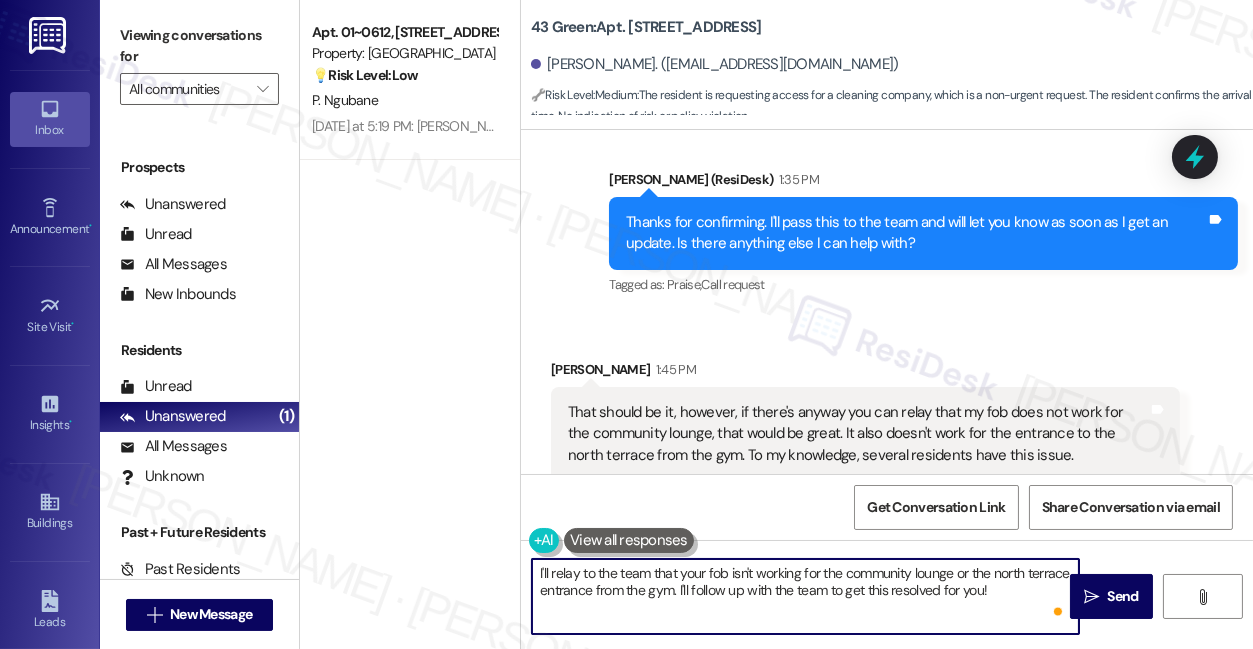 click on "I'll relay to the team that your fob isn't working for the community lounge or the north terrace entrance from the gym. I'll follow up with the team to get this resolved for you!" at bounding box center (805, 596) 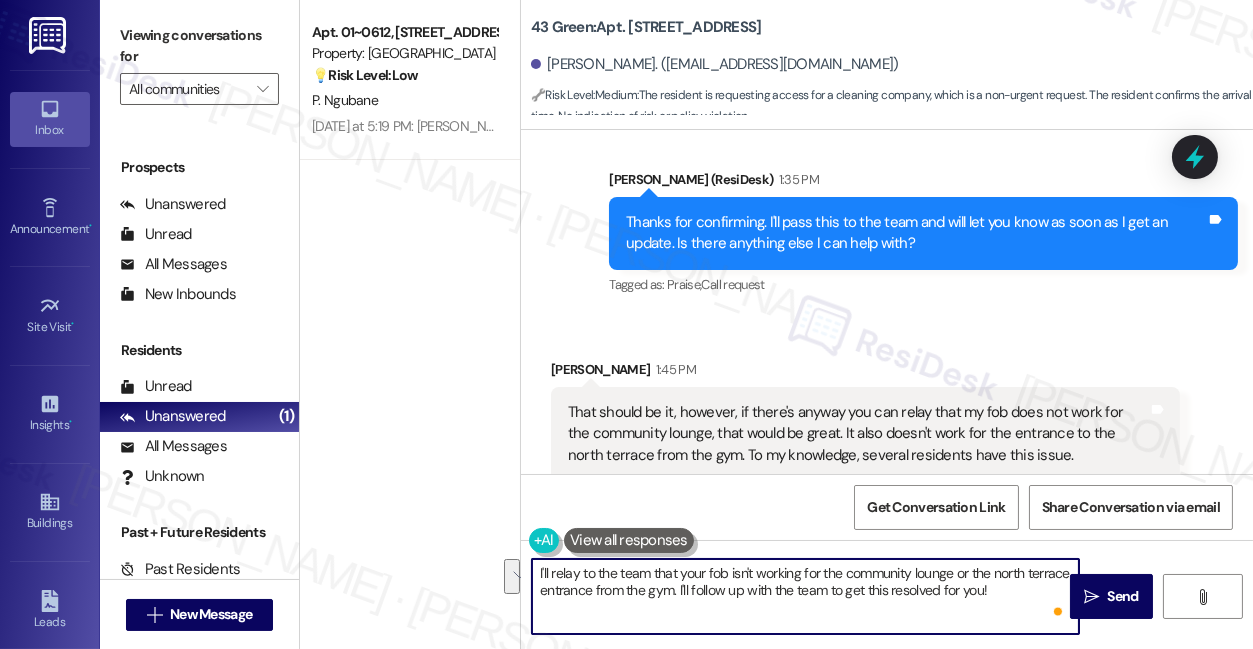 click on "I'll relay to the team that your fob isn't working for the community lounge or the north terrace entrance from the gym. I'll follow up with the team to get this resolved for you!" at bounding box center (805, 596) 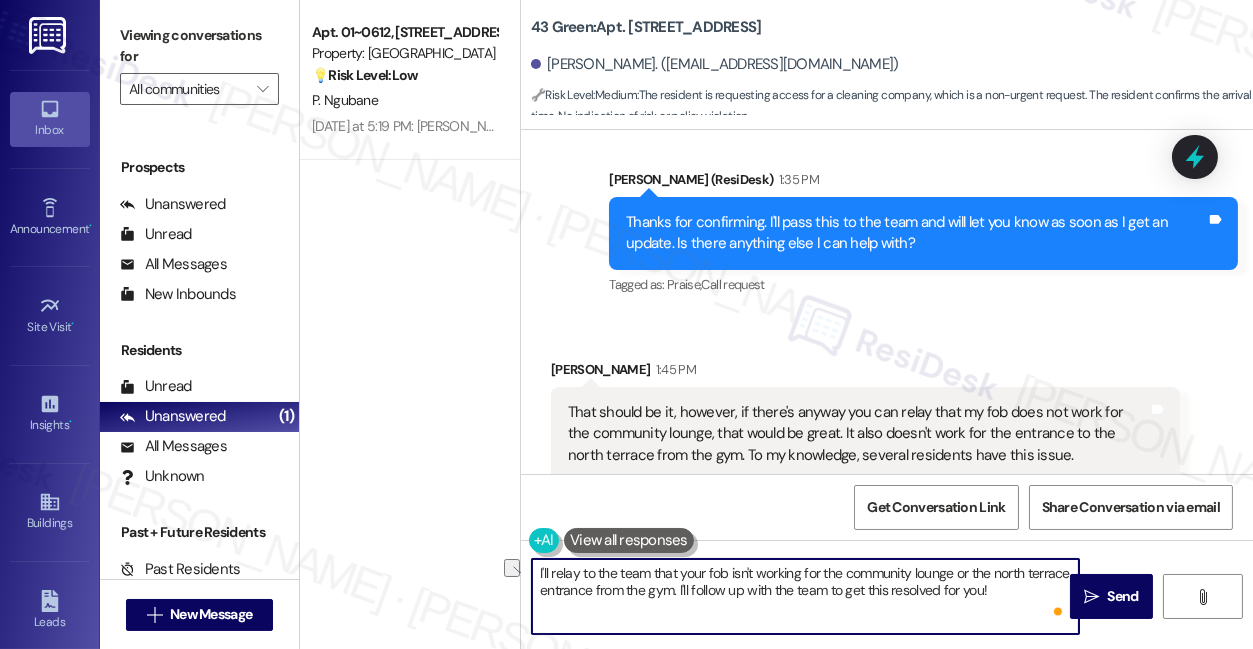 drag, startPoint x: 1047, startPoint y: 589, endPoint x: 734, endPoint y: 595, distance: 313.0575 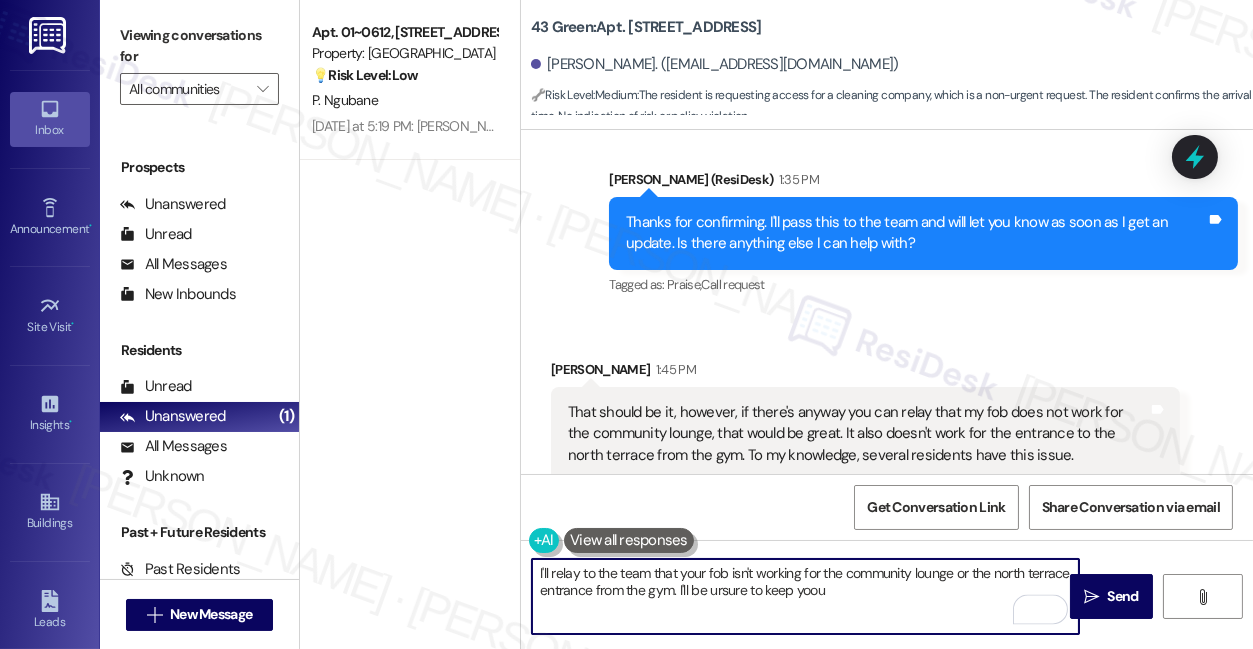 click on "I'll relay to the team that your fob isn't working for the community lounge or the north terrace entrance from the gym. I'll be ursure to keep yoou" at bounding box center [805, 596] 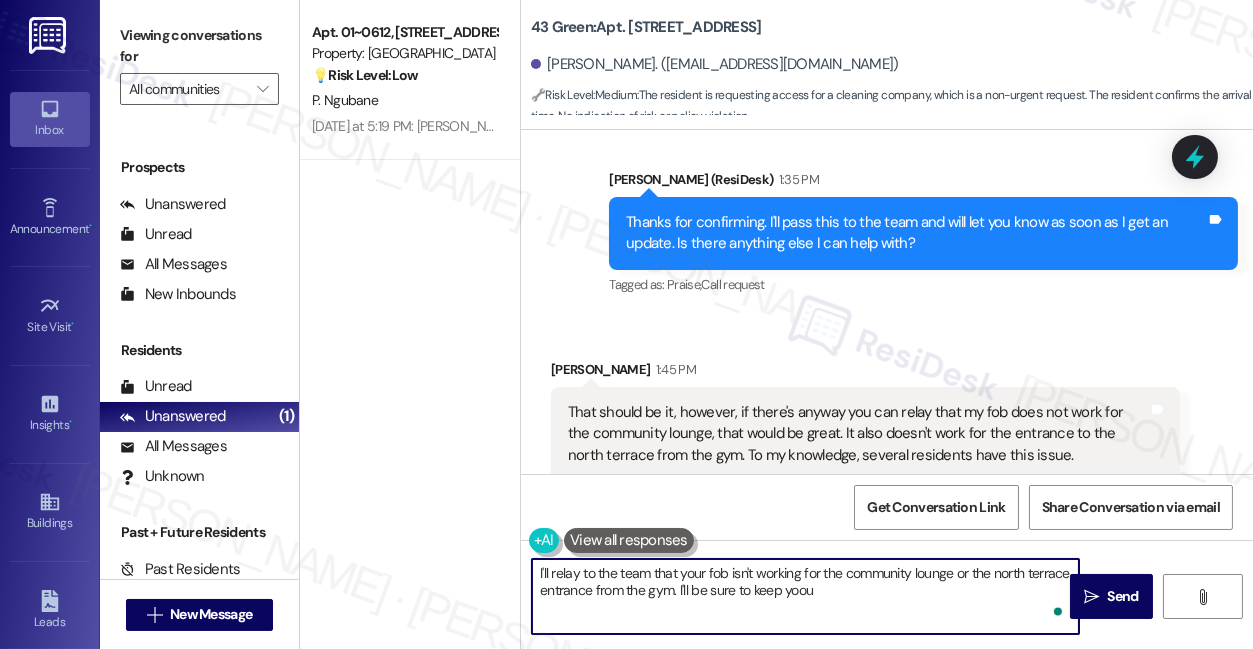 click on "I'll relay to the team that your fob isn't working for the community lounge or the north terrace entrance from the gym. I'll be sure to keep yoou" at bounding box center [805, 596] 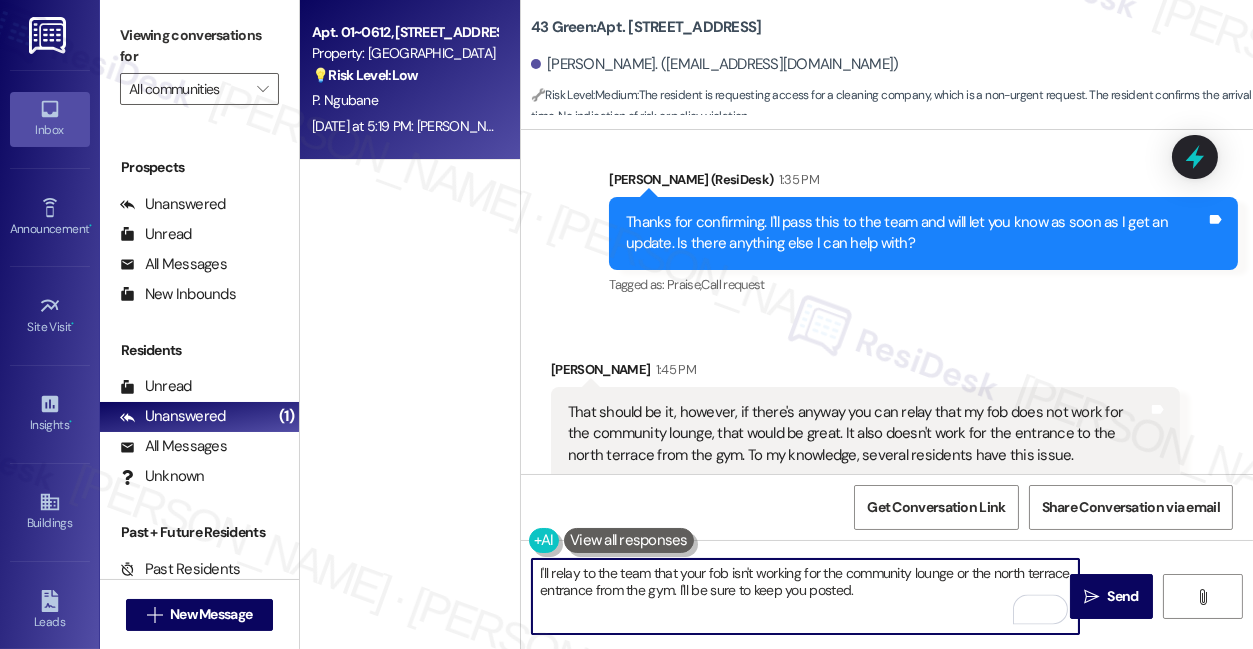type on "I'll relay to the team that your fob isn't working for the community lounge or the north terrace entrance from the gym. I'll be sure to keep you posted." 